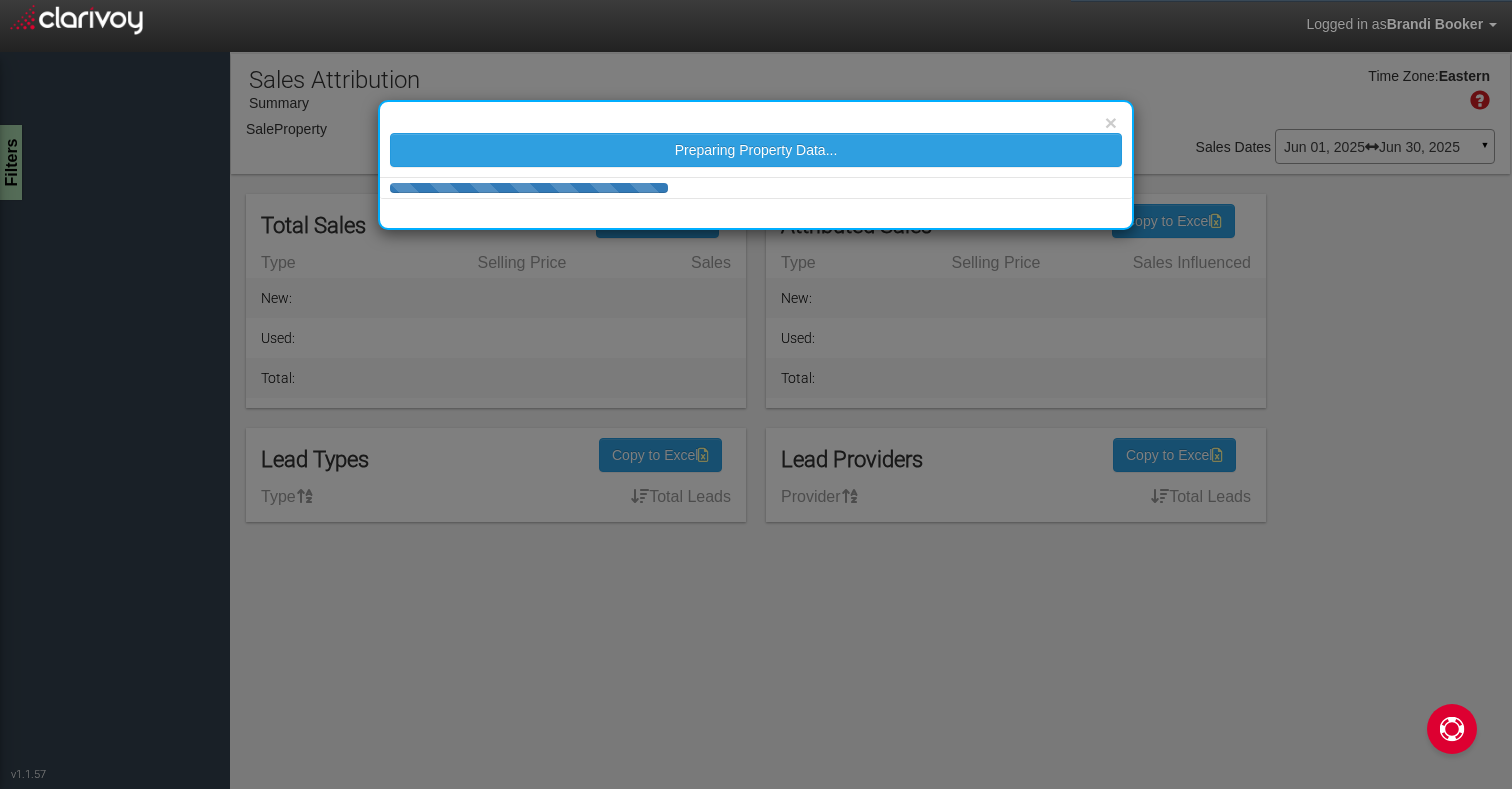 scroll, scrollTop: 0, scrollLeft: 0, axis: both 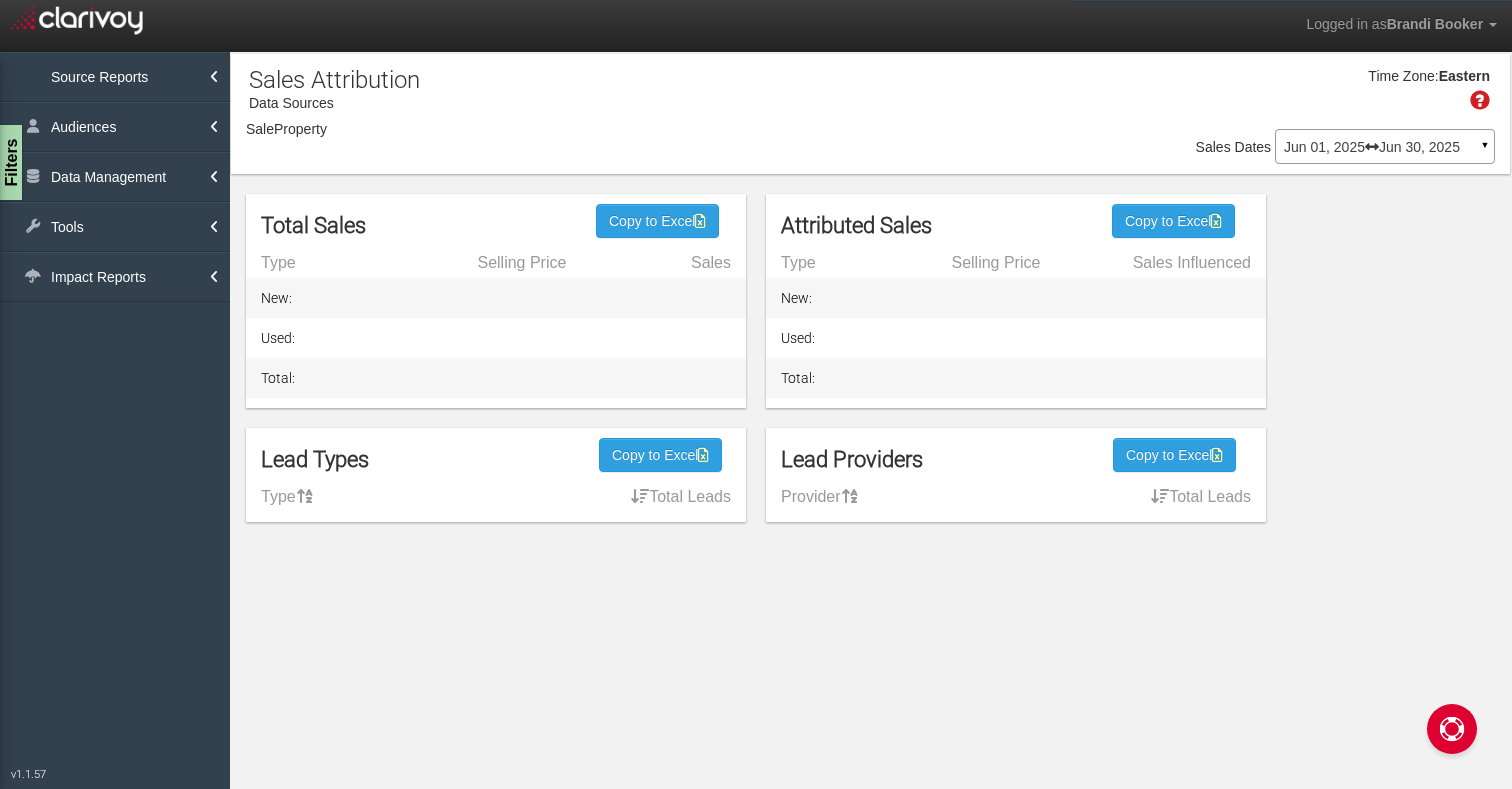 select on "object:2647" 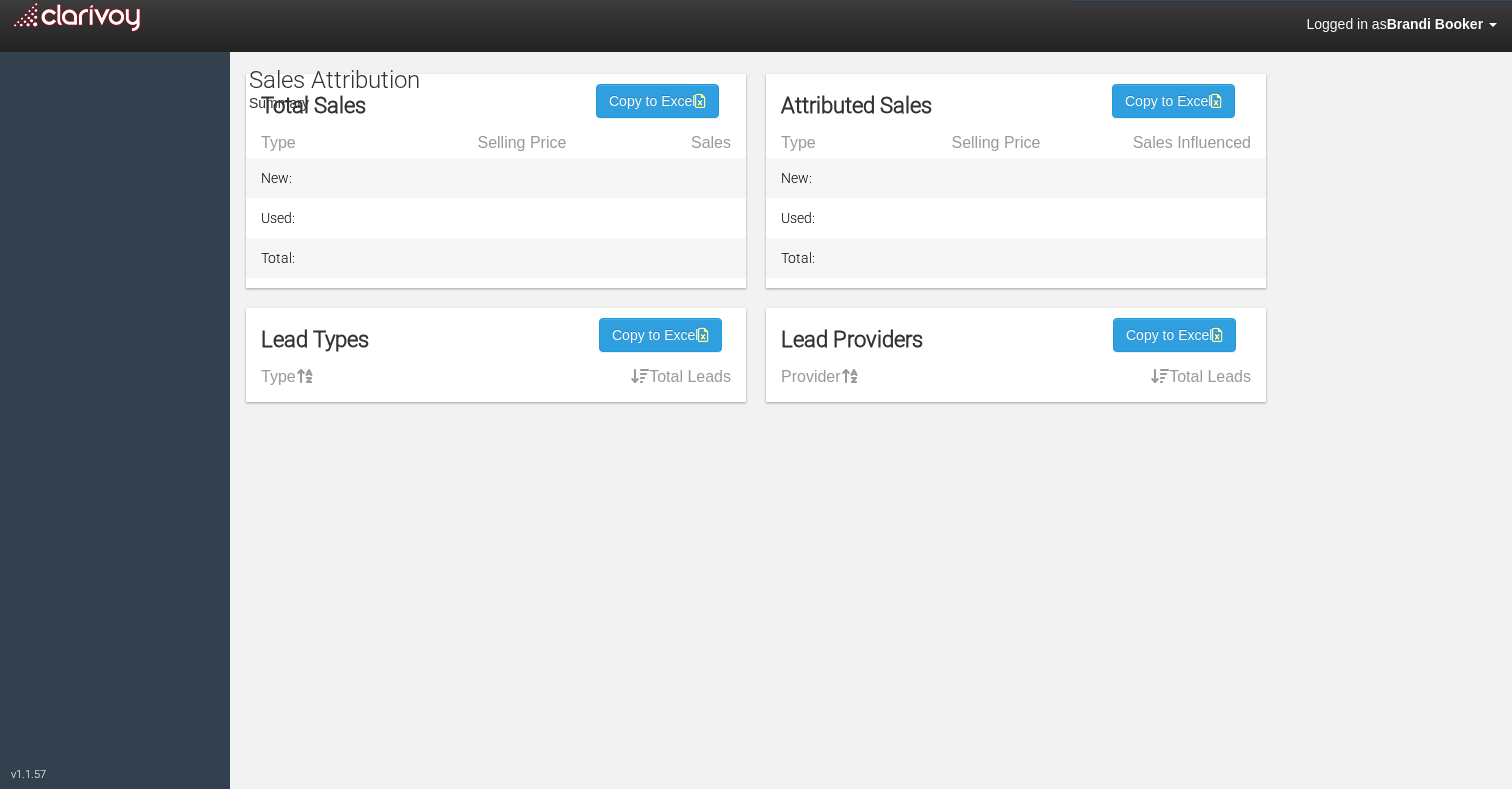 scroll, scrollTop: 0, scrollLeft: 0, axis: both 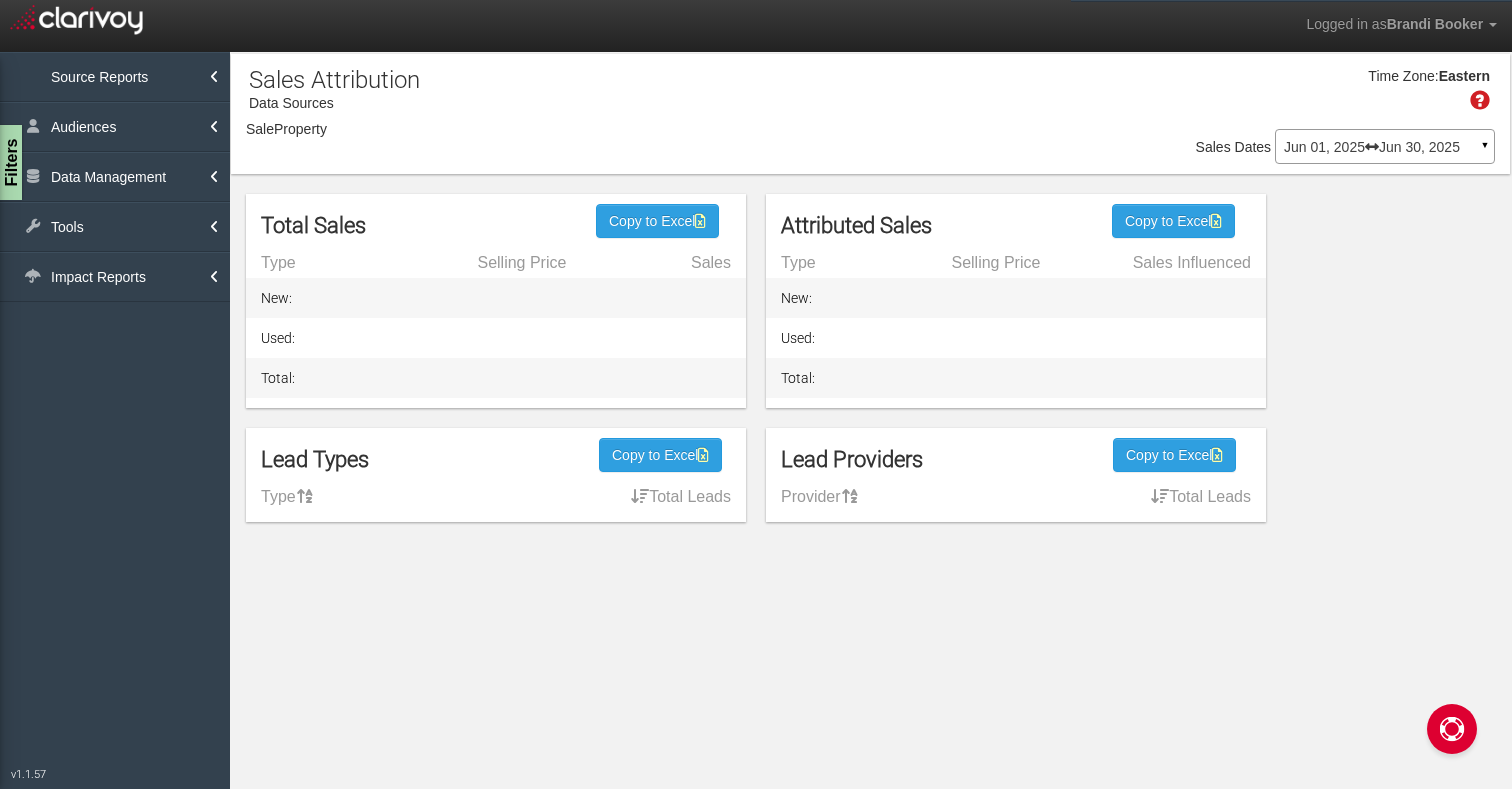 select on "object:2647" 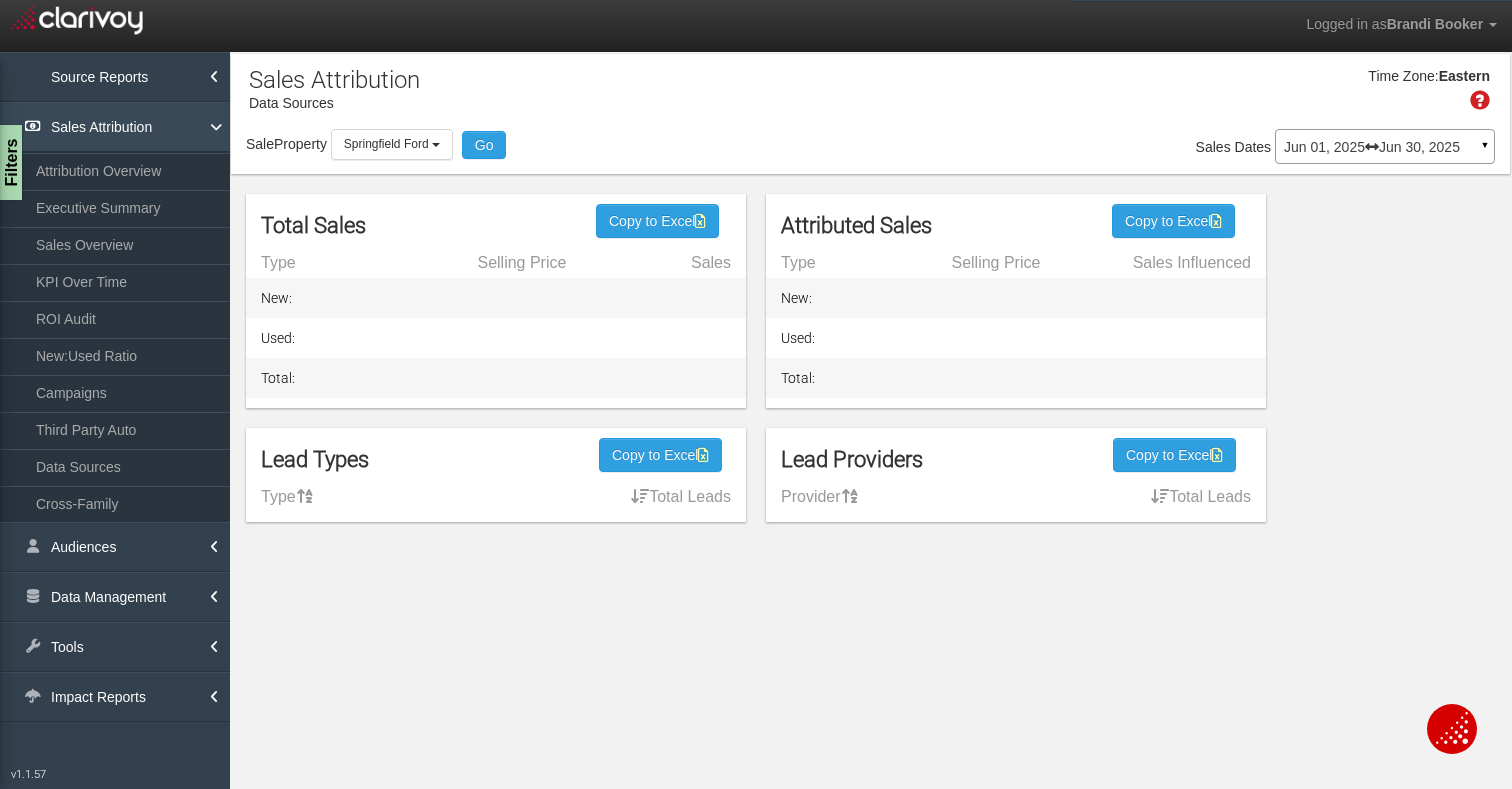 click on "Sales Attribution" at bounding box center [115, 127] 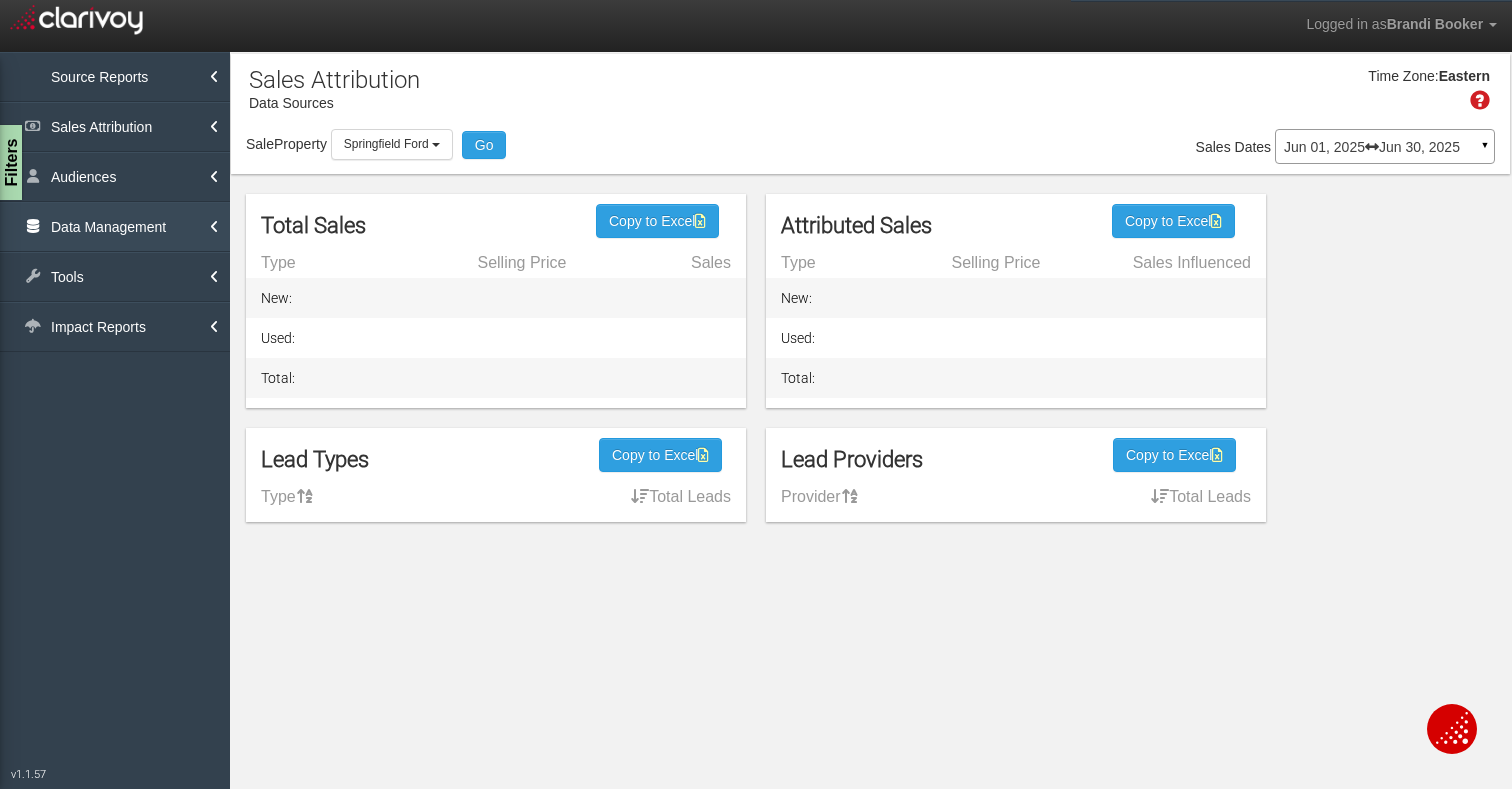 click on "Data Management" at bounding box center [115, 227] 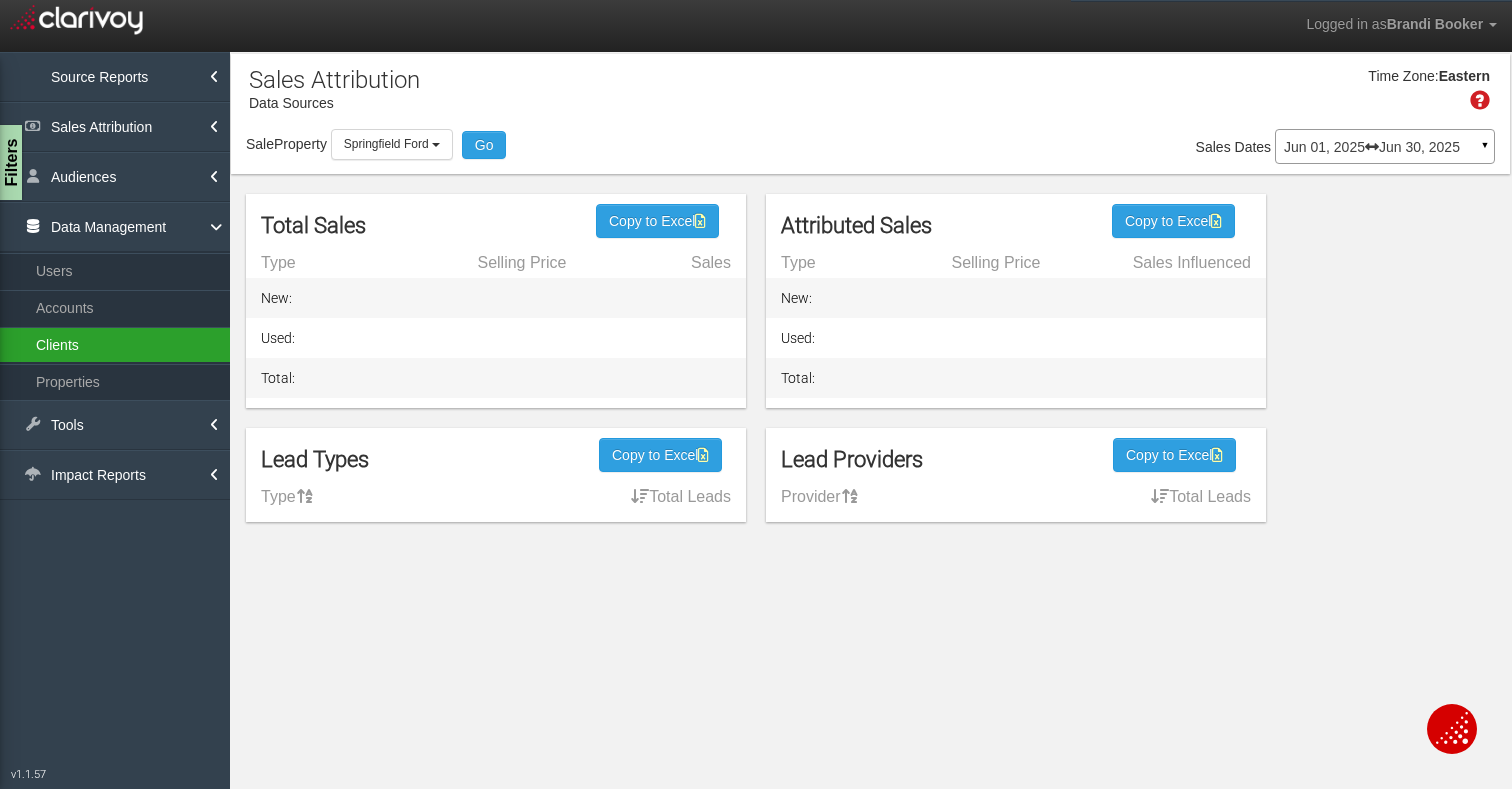 click on "Clients" at bounding box center [115, 345] 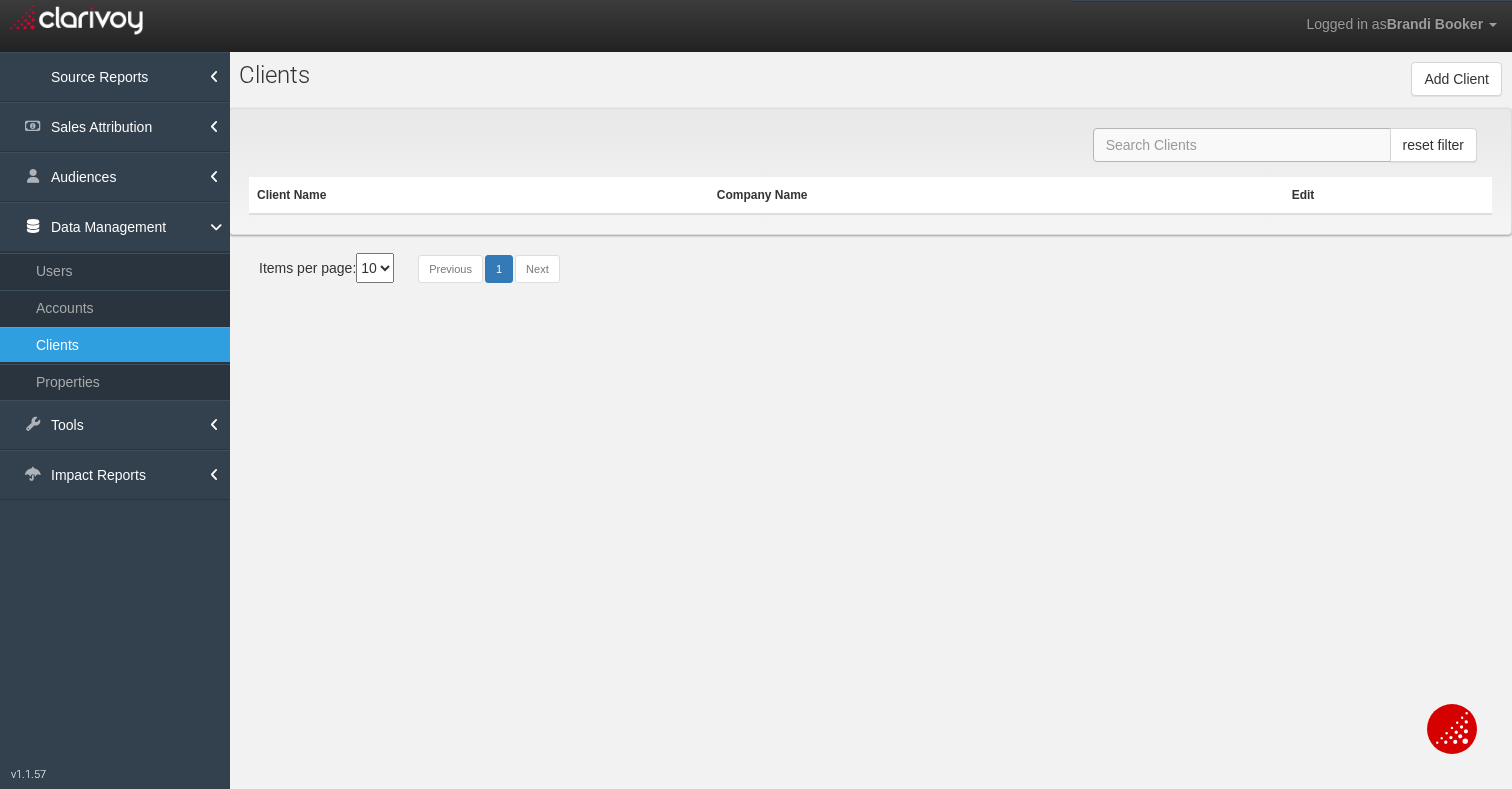 click at bounding box center [1242, 145] 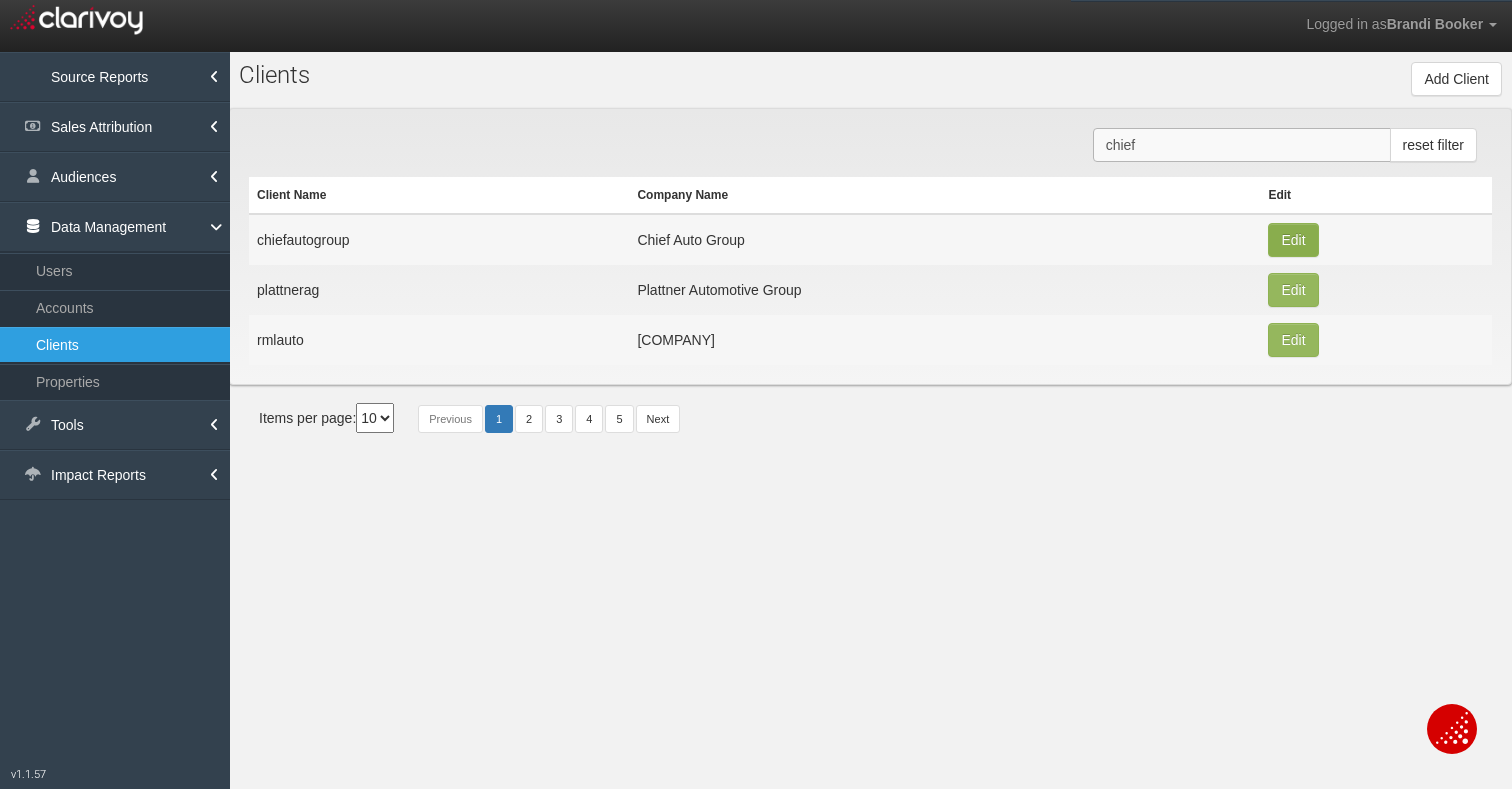 type on "chief" 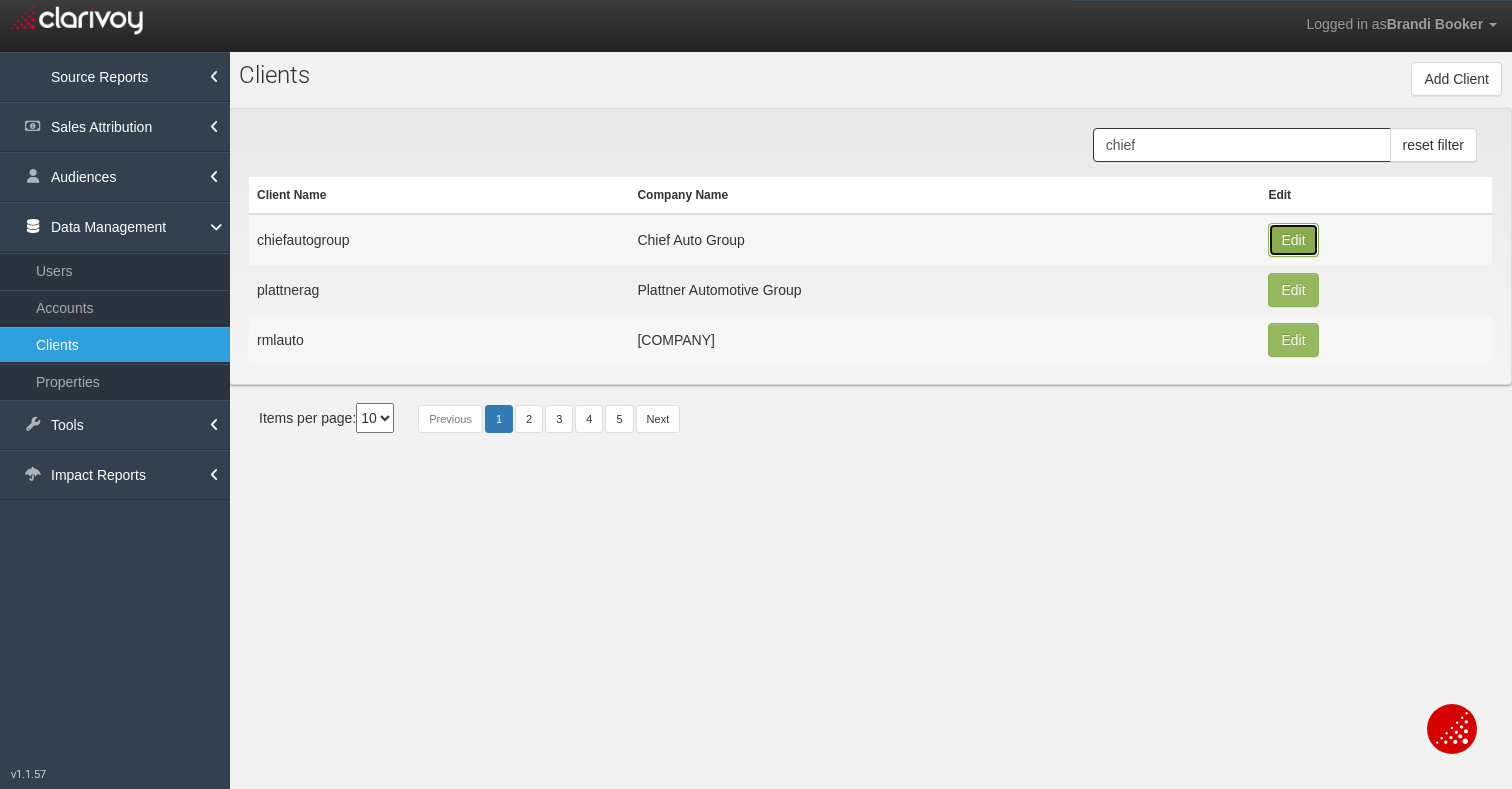 click on "Edit" at bounding box center [1293, 240] 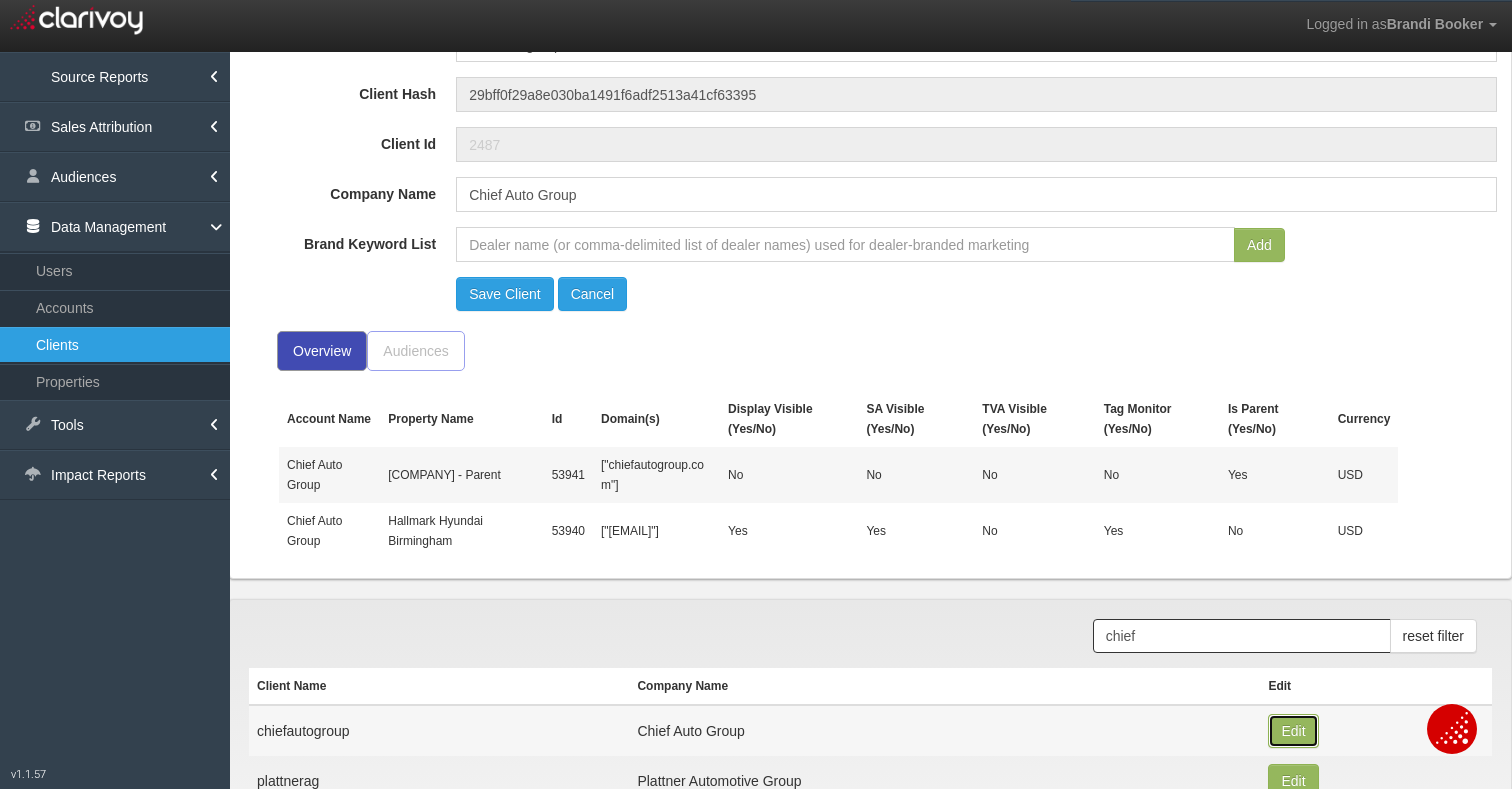 scroll, scrollTop: 102, scrollLeft: 0, axis: vertical 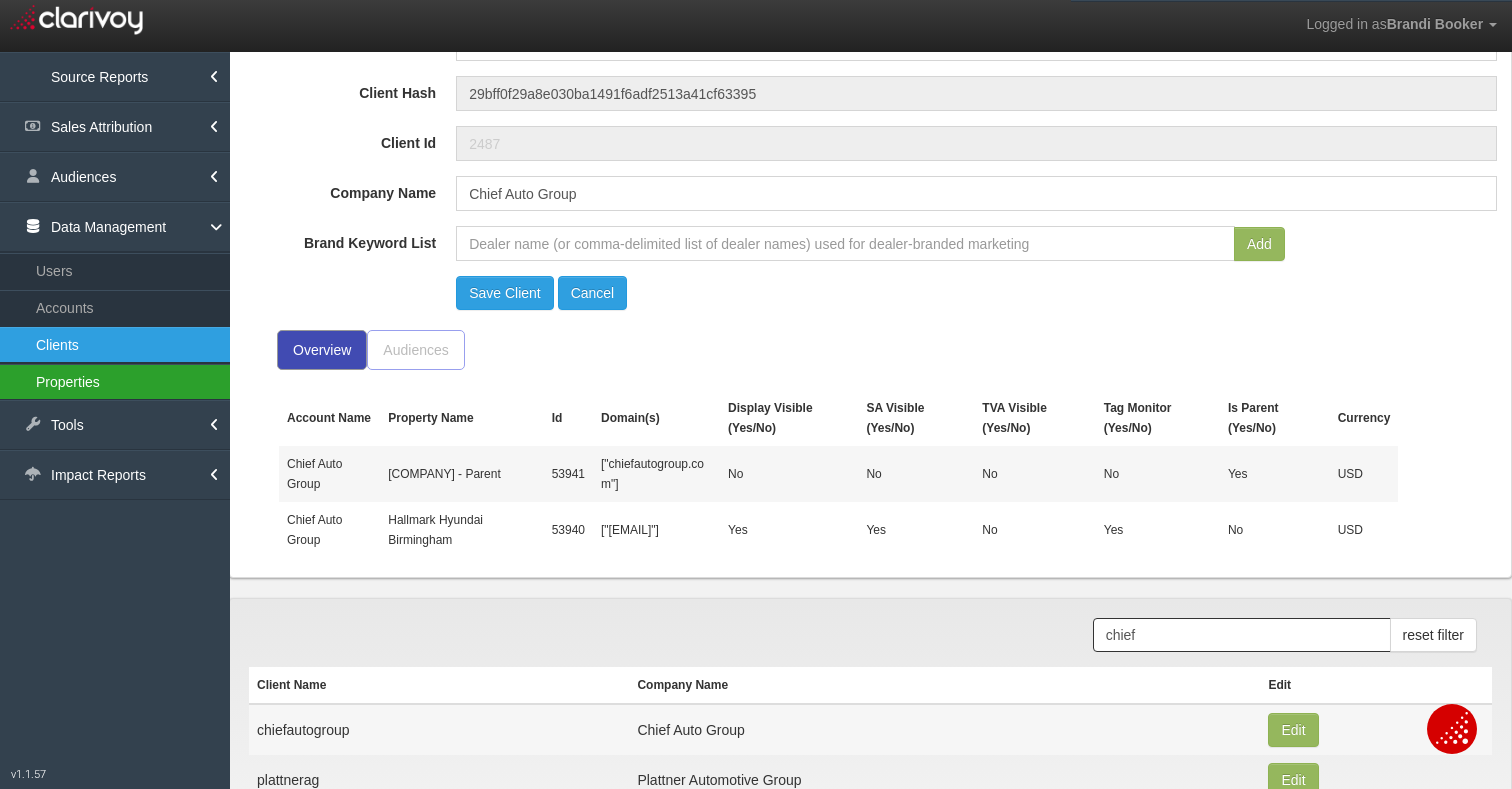 click on "Properties" at bounding box center [115, 382] 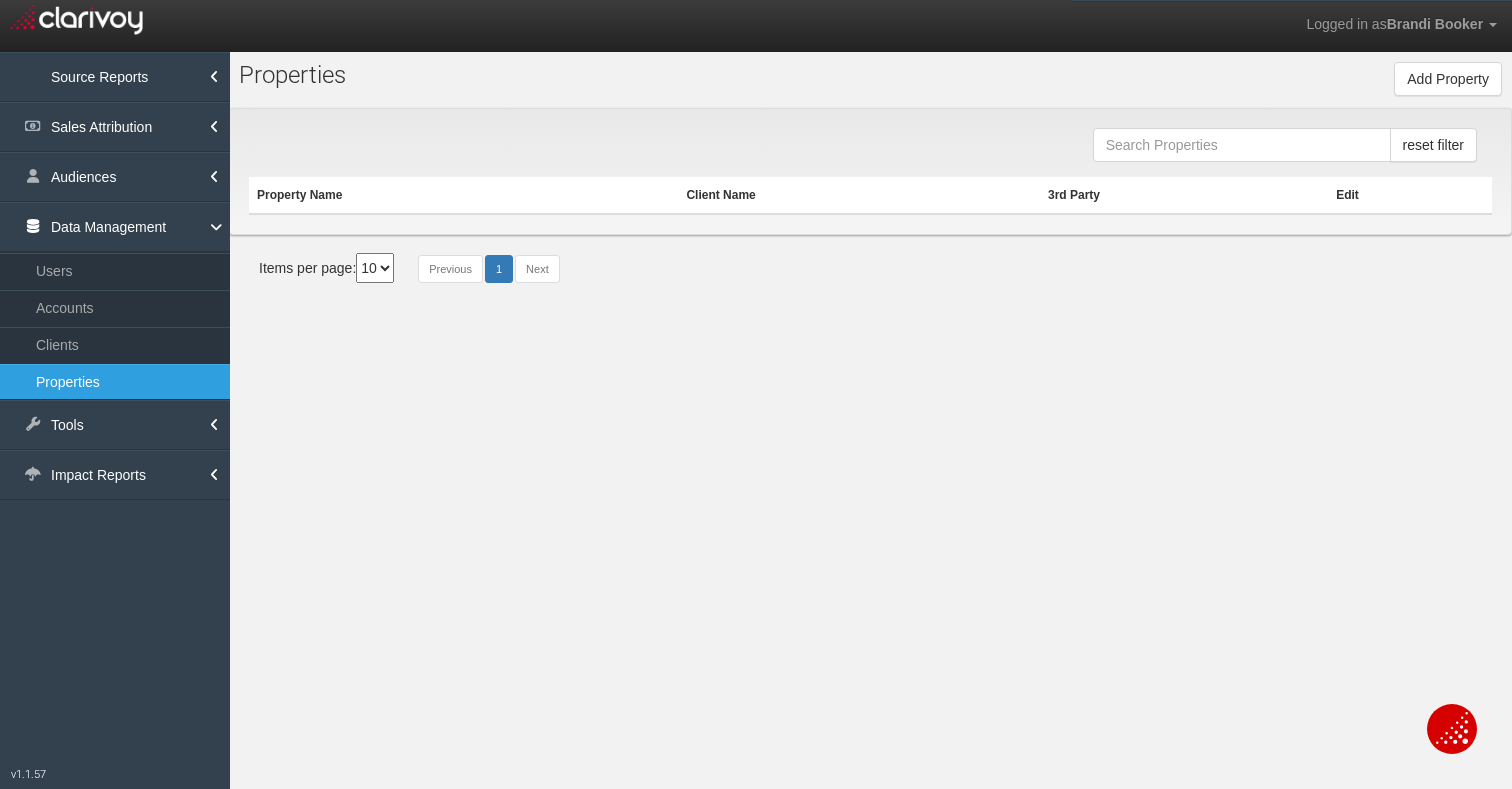 scroll, scrollTop: 0, scrollLeft: 0, axis: both 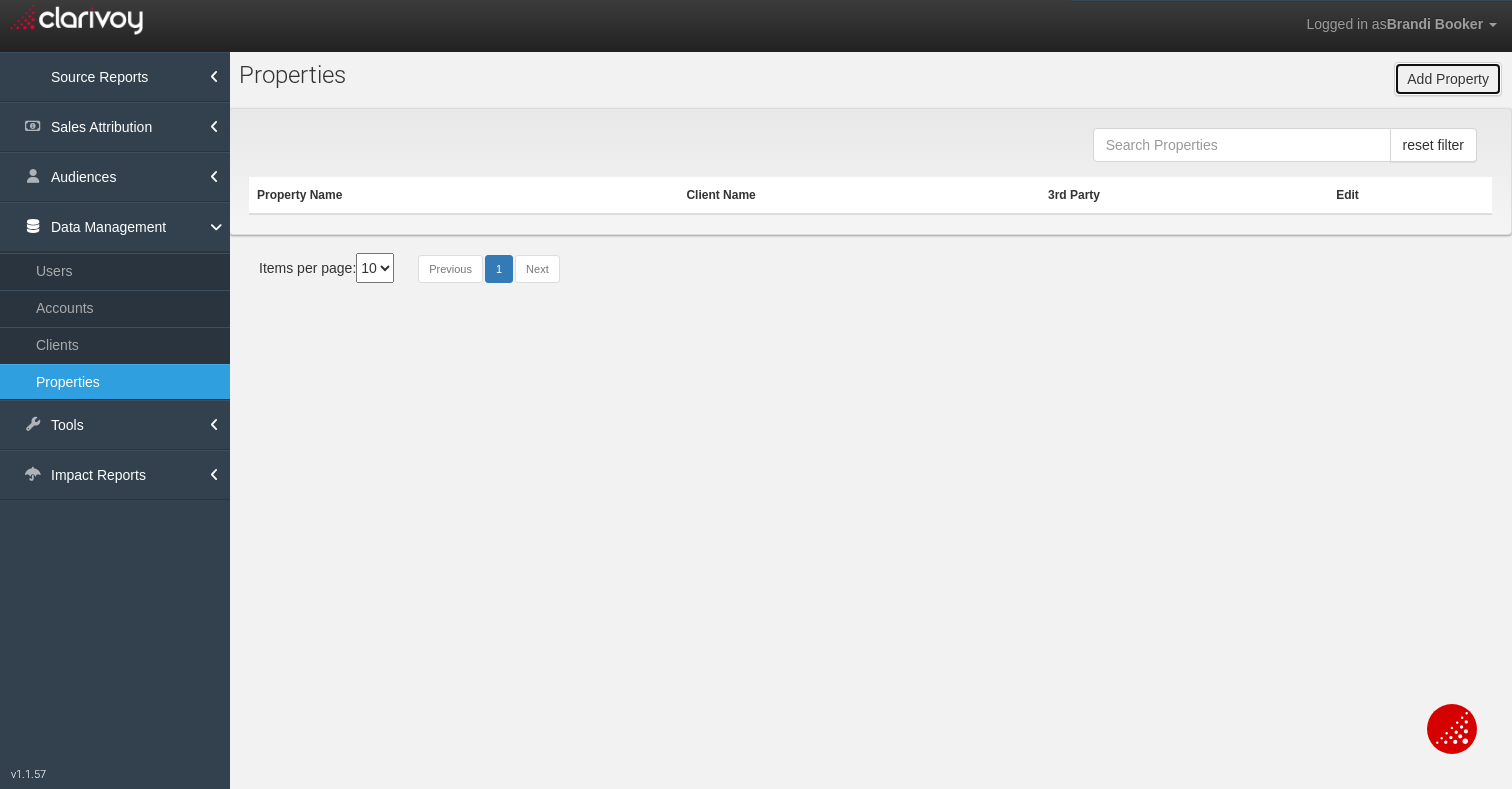 click on "Add Property" at bounding box center [1448, 79] 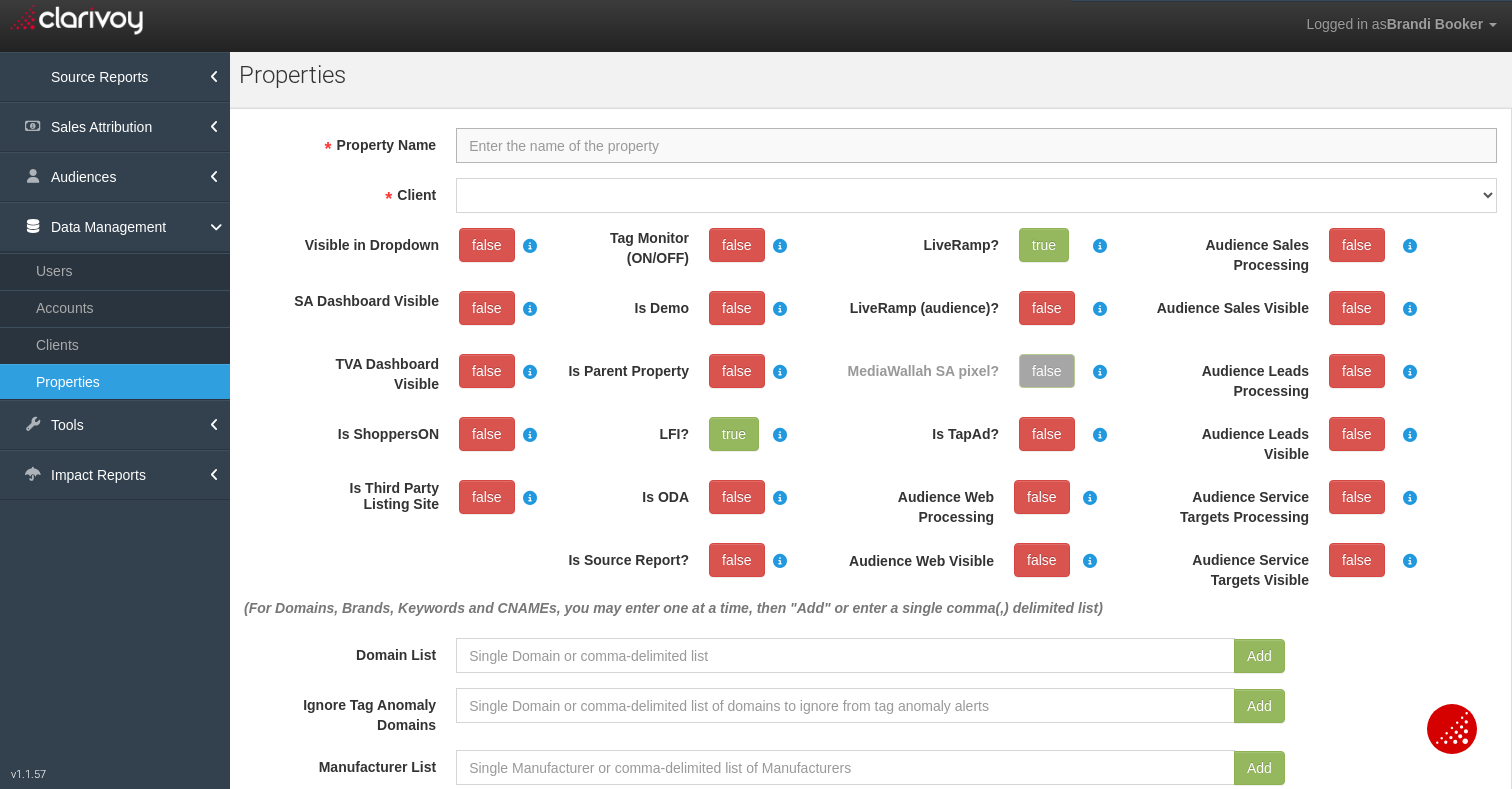 click on "Property Name" at bounding box center [976, 145] 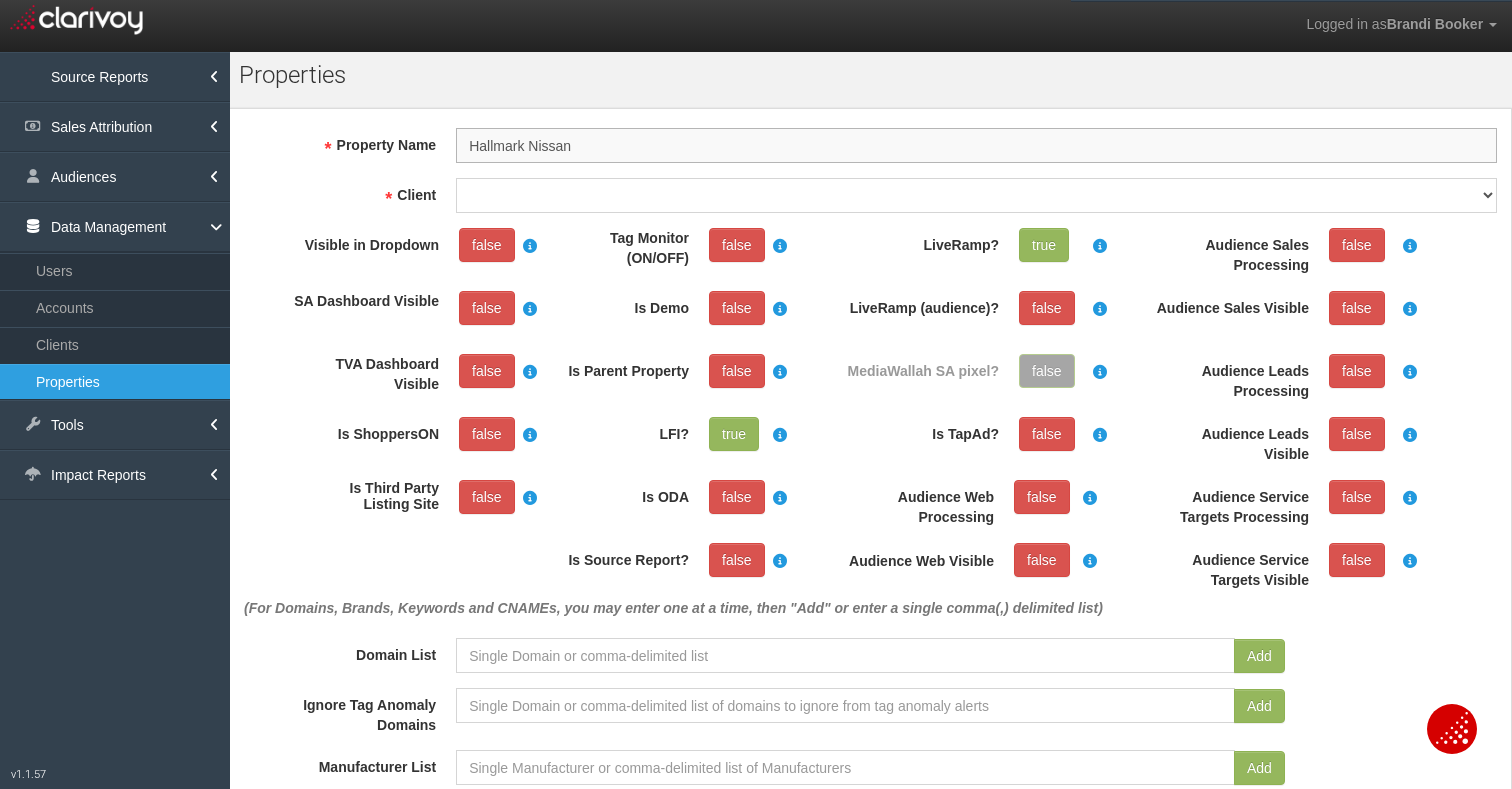 type on "Hallmark Nissan" 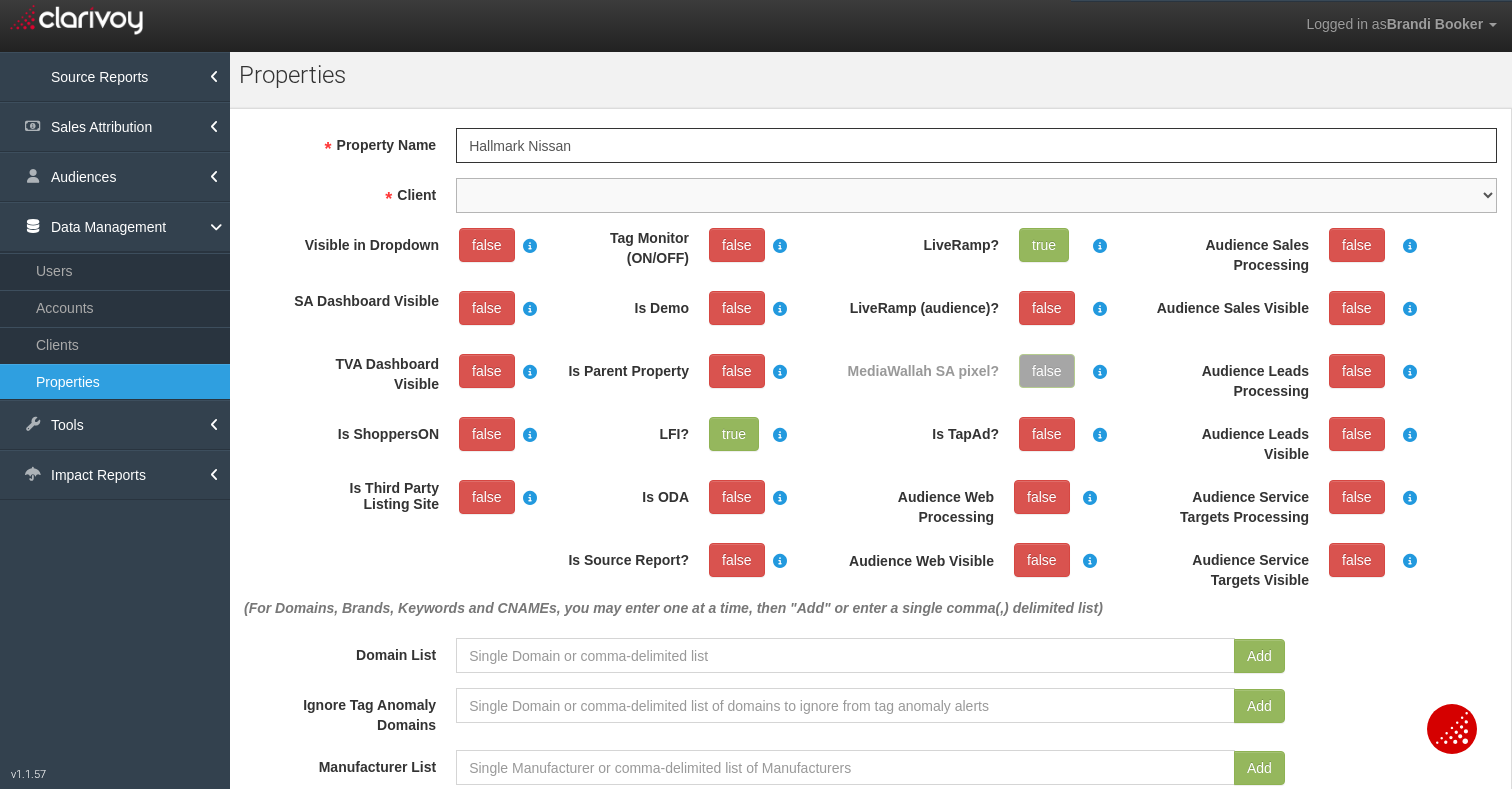 click on "1stgear 212motors 24autogroup 401group 405motors 44automart 503autos a-b aaaohio aaronautomotivegroup abzmotors accurateautomotiveofjacksonville actionautoutah acuraofcolumbus acuraofpembrokepines adamautogroup adamstoyota advance advantagefordlincoln adventureag adventuresubaru airportford airporthonda akins akinsautogroup alamo alanwebbag albrechtautogroup alexkarras alfredmatthews allamericanford allengwynn allensamuels allenturner allstargroup allwaysautogroup almcars alphaauto alpiemonteautogroup alpineautogroup alwilleford ambarmotors americanautobrokers amesburychevy amgauto amherstsubaru amsi anchorautooutlet ancira andean andersonauto andersonautomotivegroup andymohr annunziata annunziataautogroupdonotuse anthony antiochcdjr antwerpenvolkswagen apachevillagerv apple applesportautogroup arapahoekia arcadiamotors archerautotx archibaldsinc ardmoretoyota arizonacars arizonacdjrshowlow arlingtonacura arrowford artmoehn asotu aspenmotor astorg atamianautogroup athenschevrolet atlanticcoast atlantictoyota" at bounding box center (976, 195) 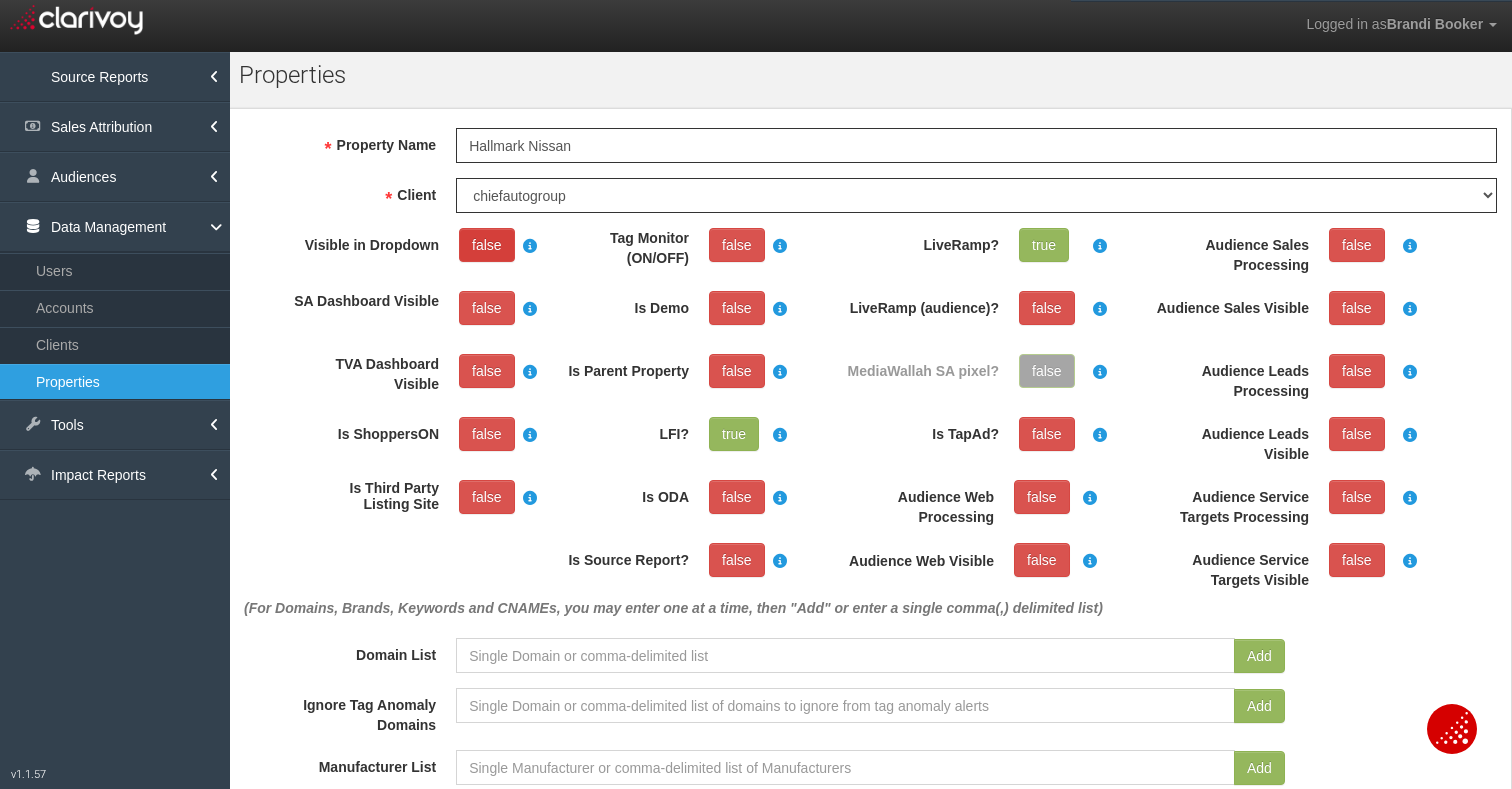 click on "false" at bounding box center (487, 245) 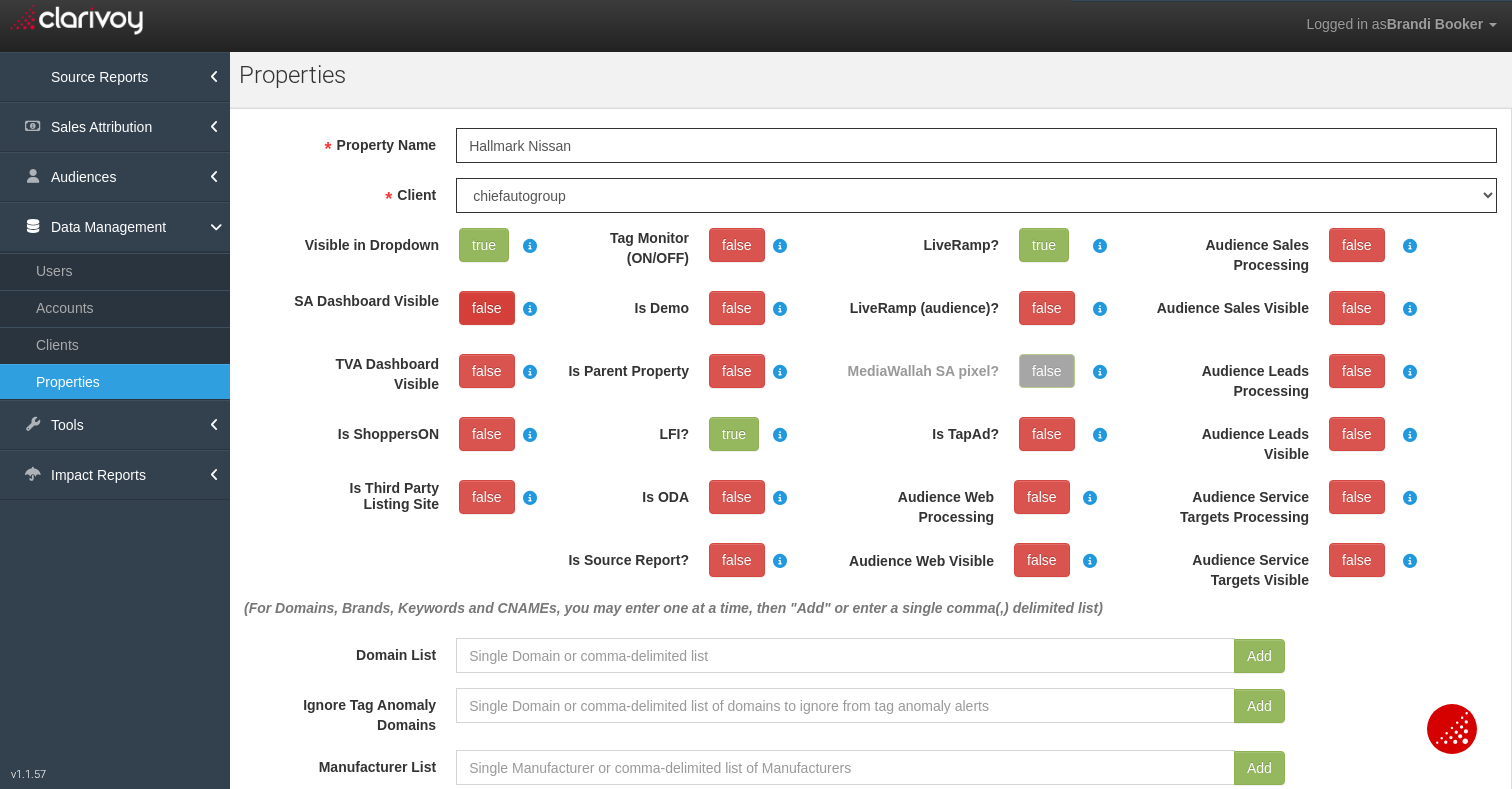 click on "false" at bounding box center [487, 308] 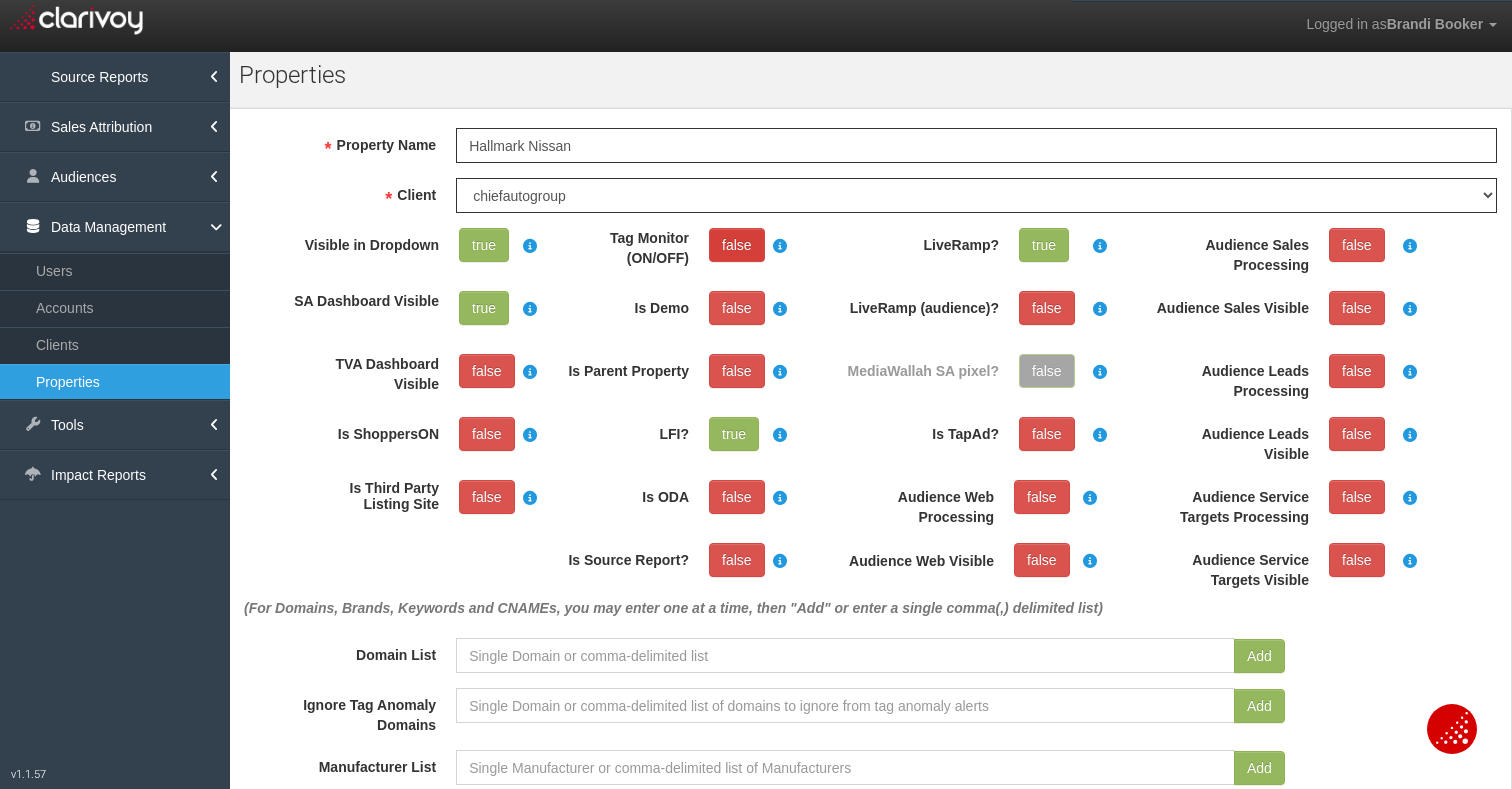 click on "false" at bounding box center [737, 245] 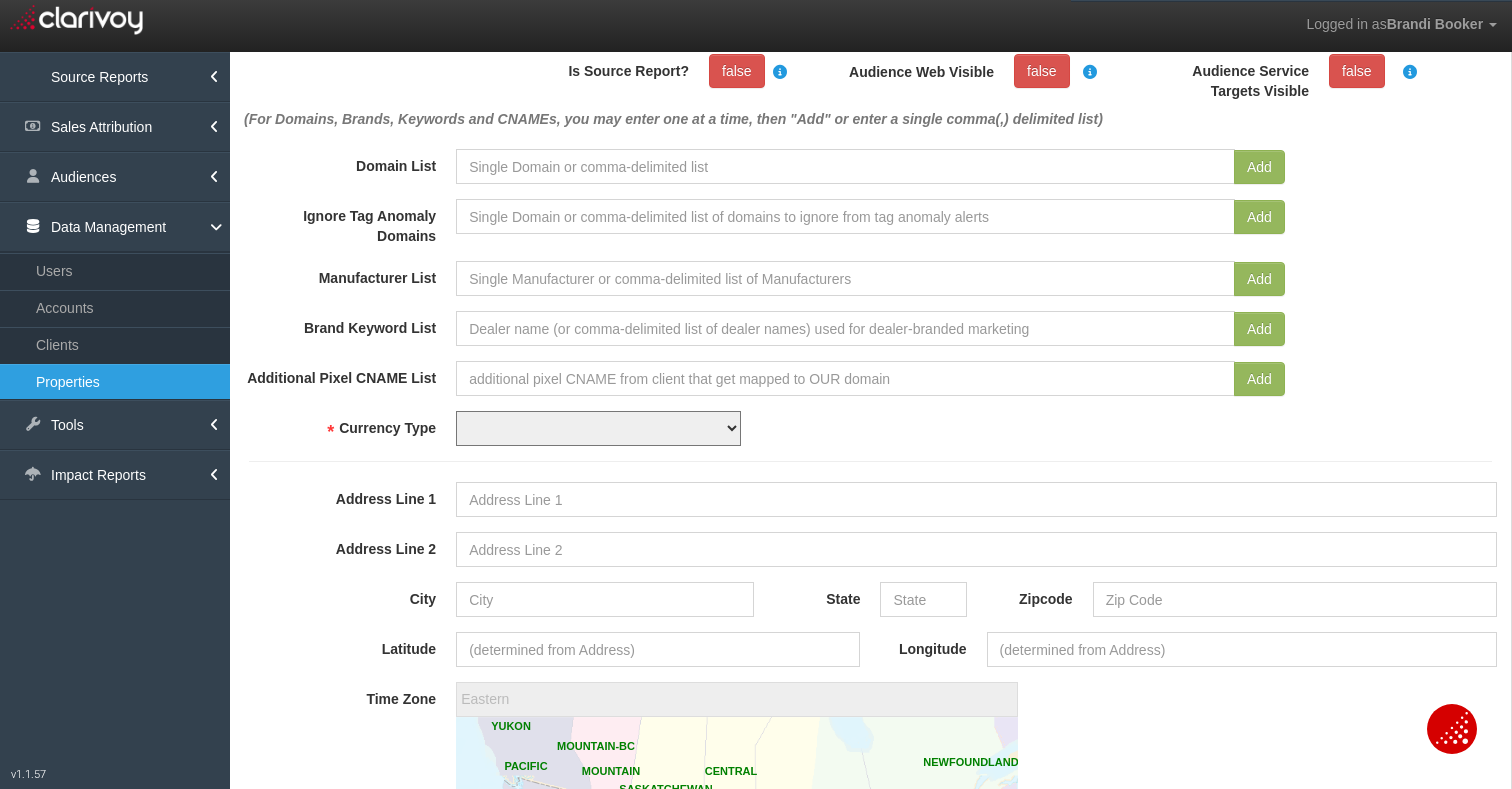 scroll, scrollTop: 566, scrollLeft: 0, axis: vertical 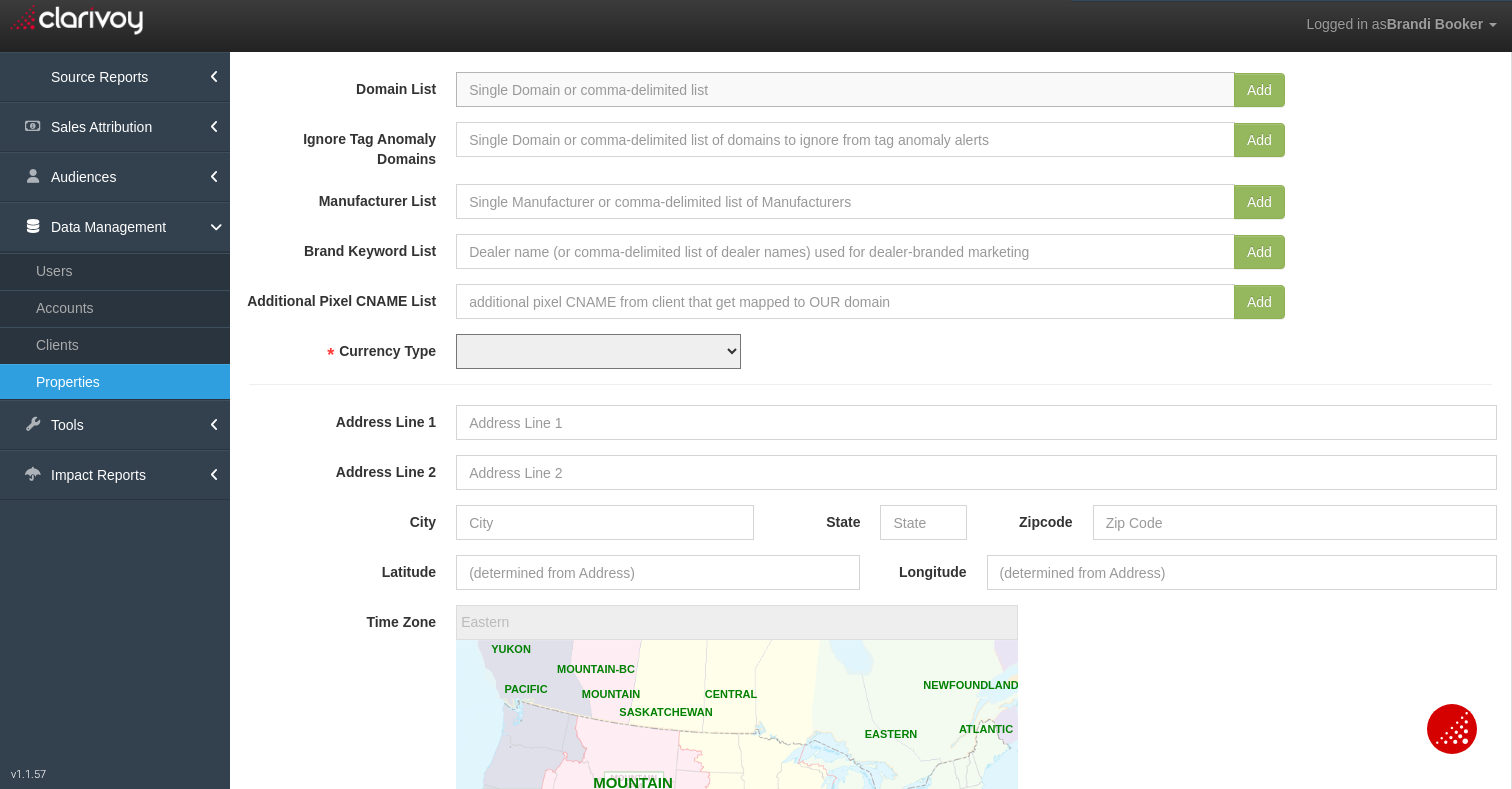 click at bounding box center (845, 89) 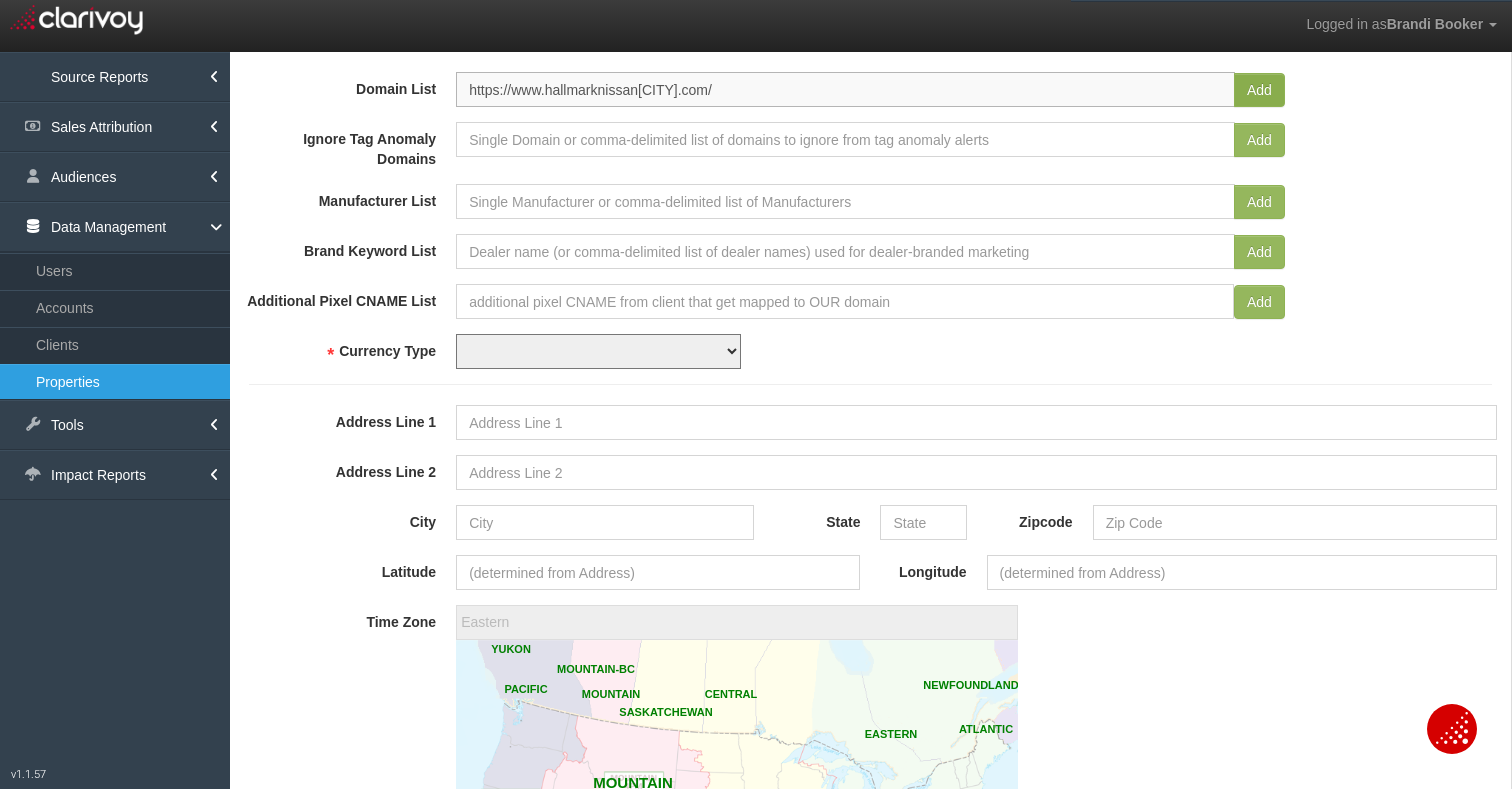 type on "https://www.hallmarknissanbirmingham.com/" 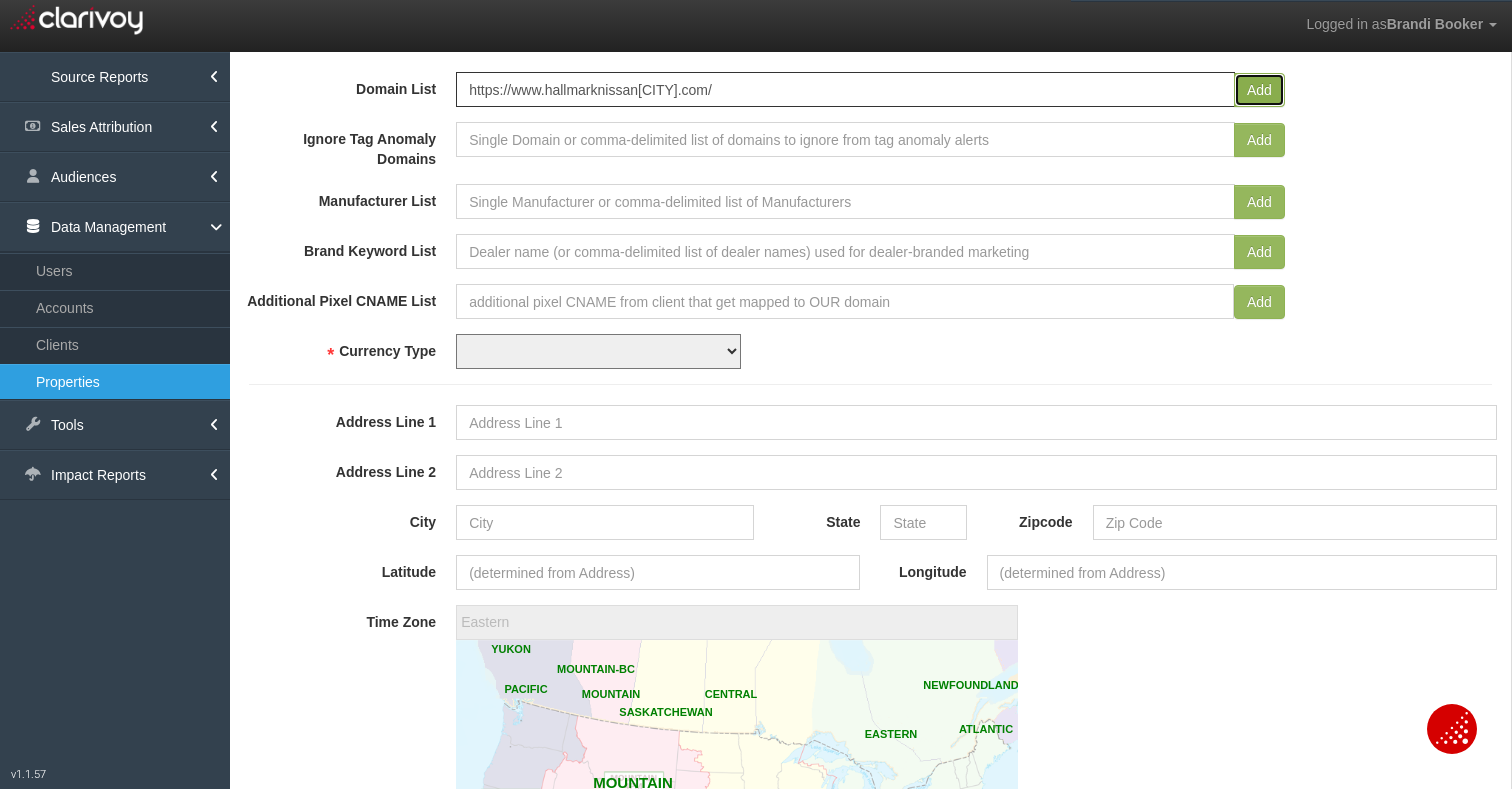 type 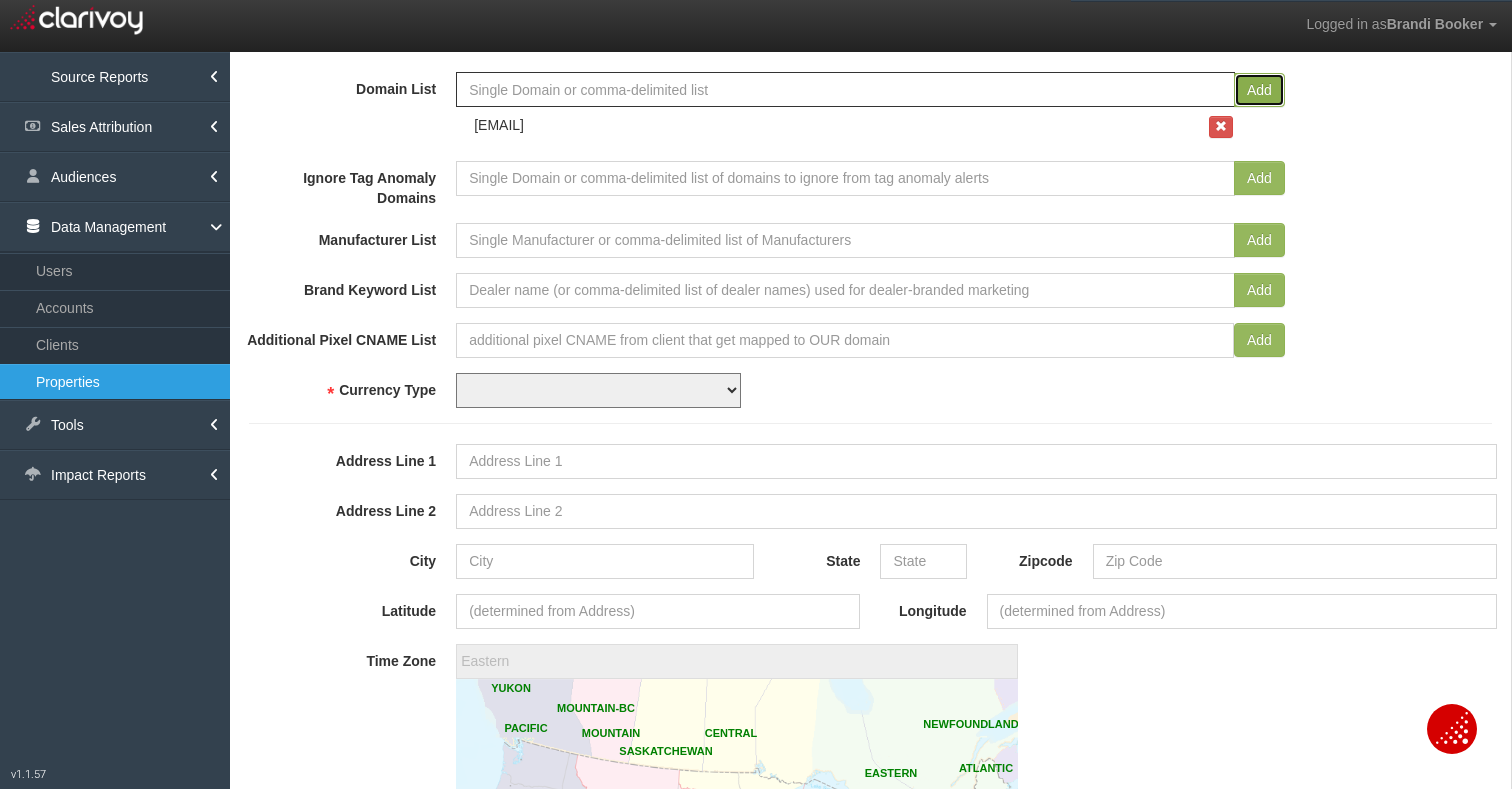 click on "Add" at bounding box center [1259, 90] 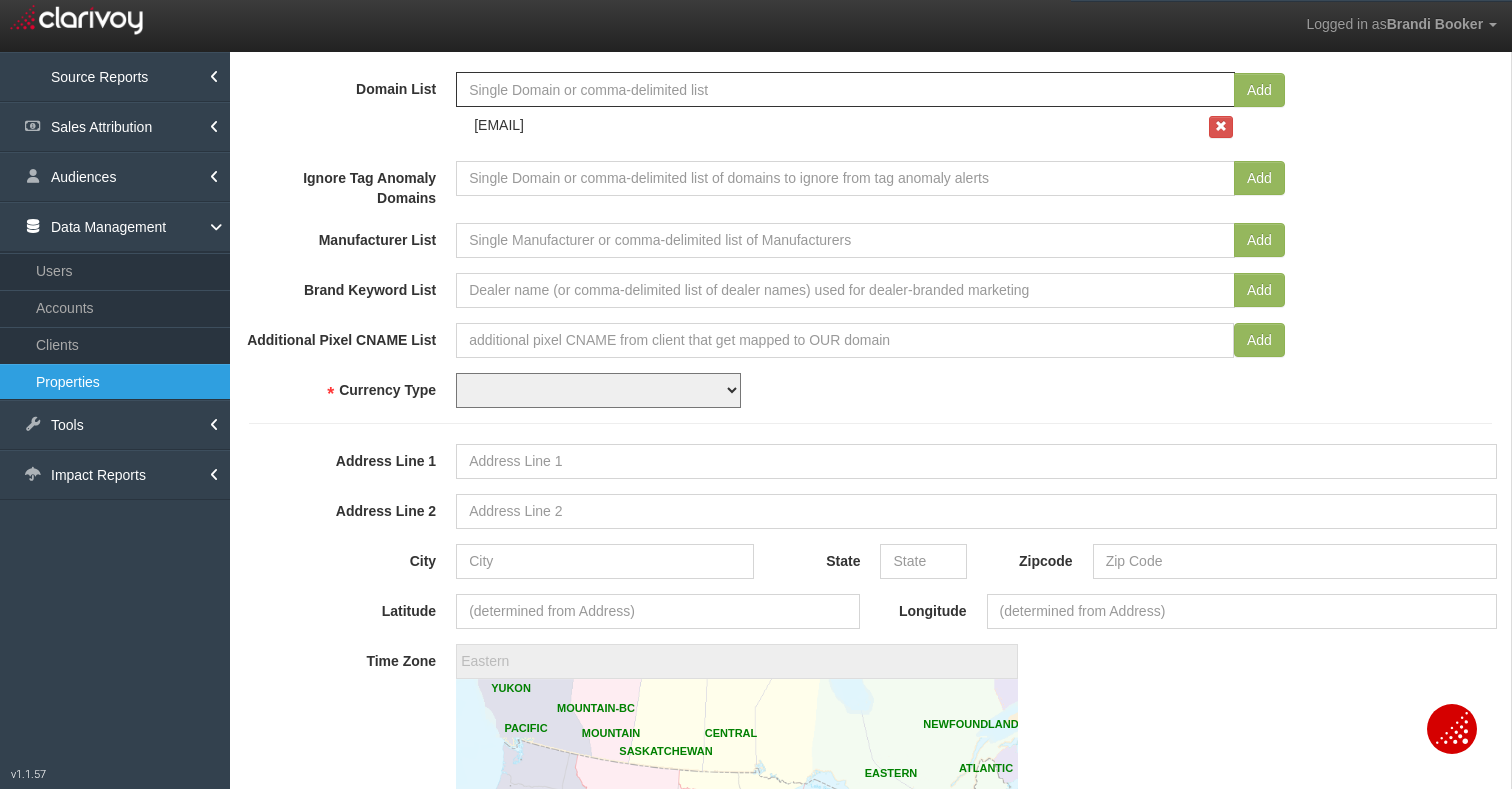 click on "USD CAD" at bounding box center [598, 390] 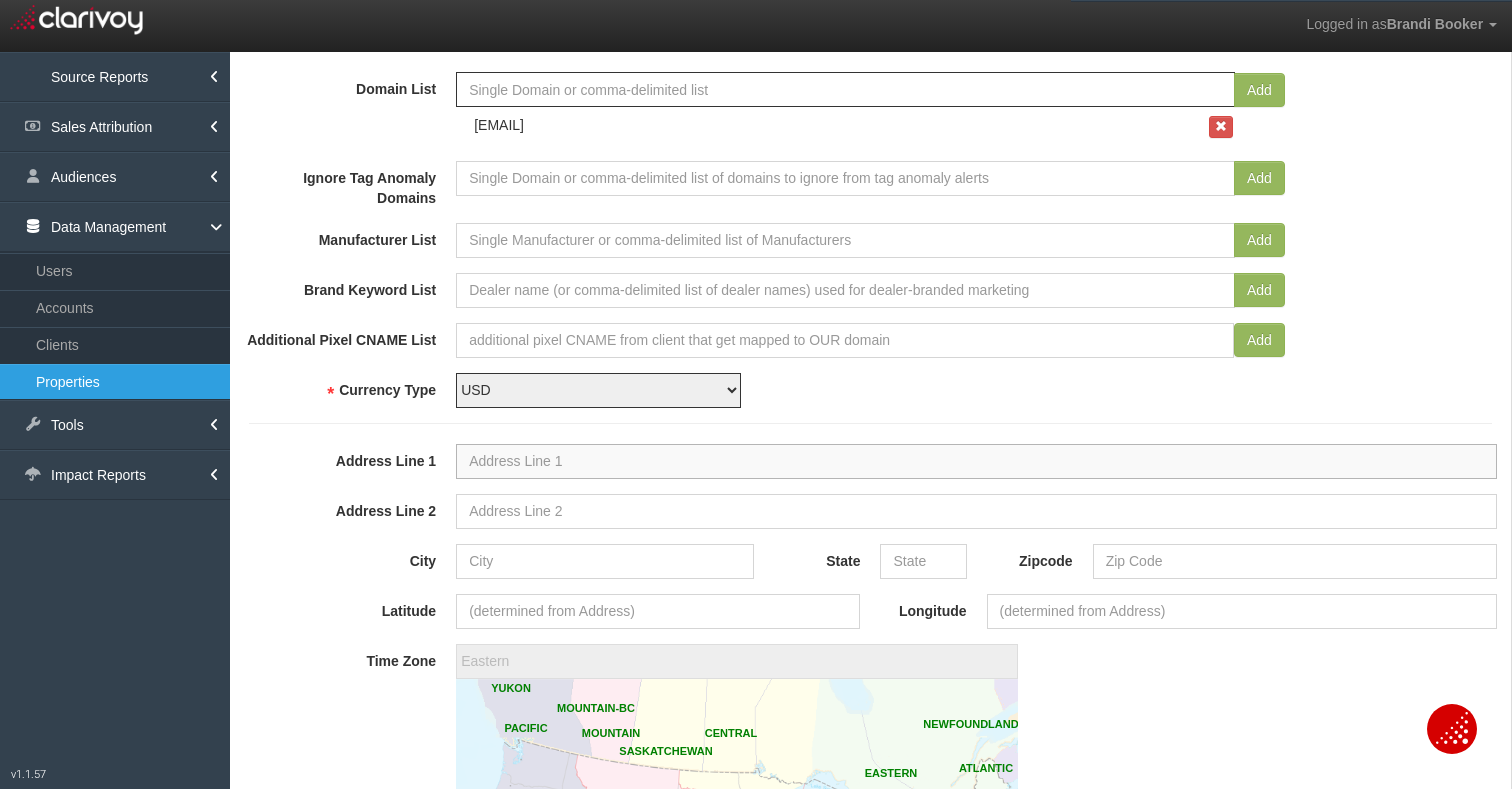 click on "Address Line 1" at bounding box center [976, 461] 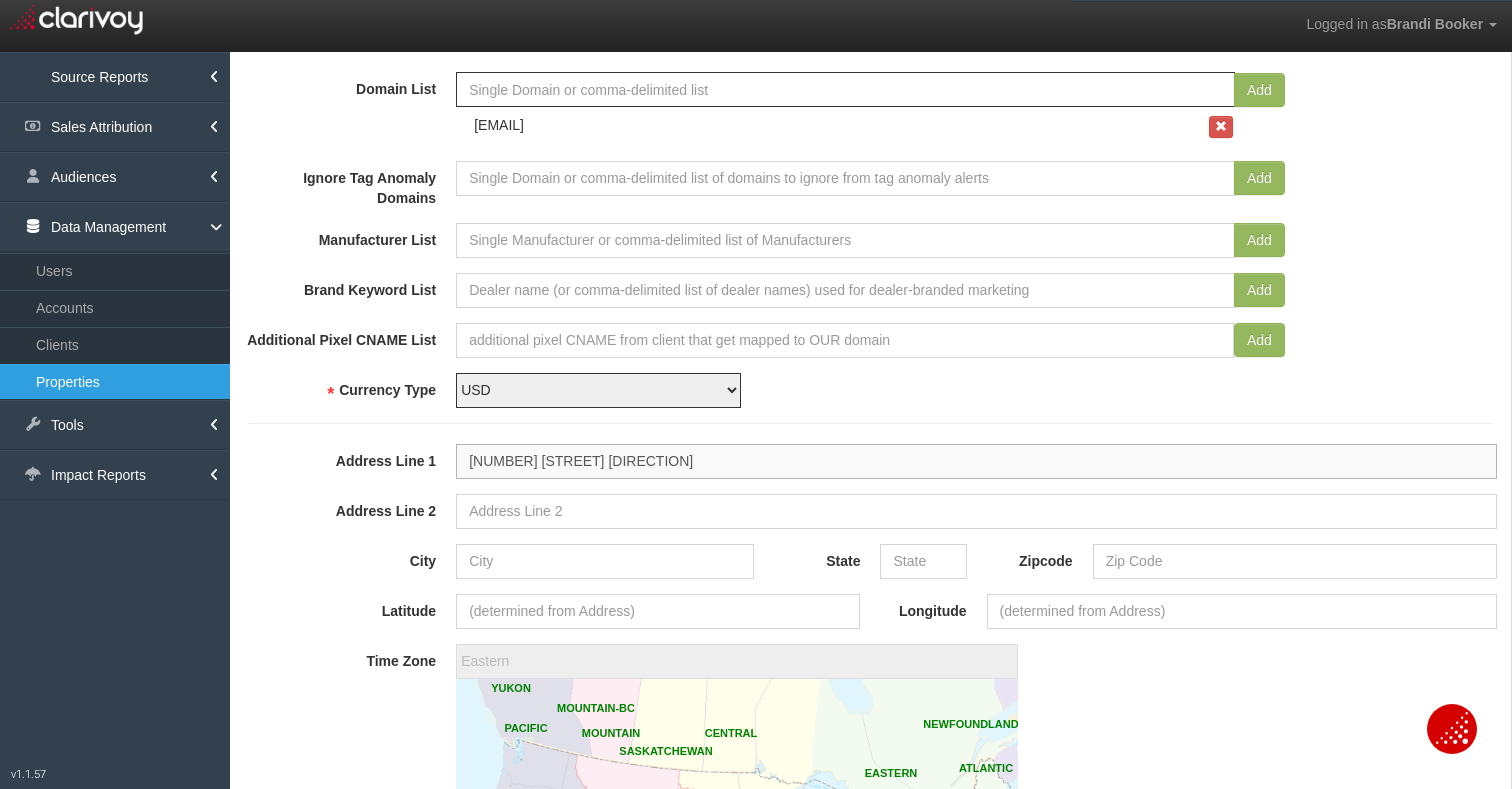 type on "1300 3rd Ave N" 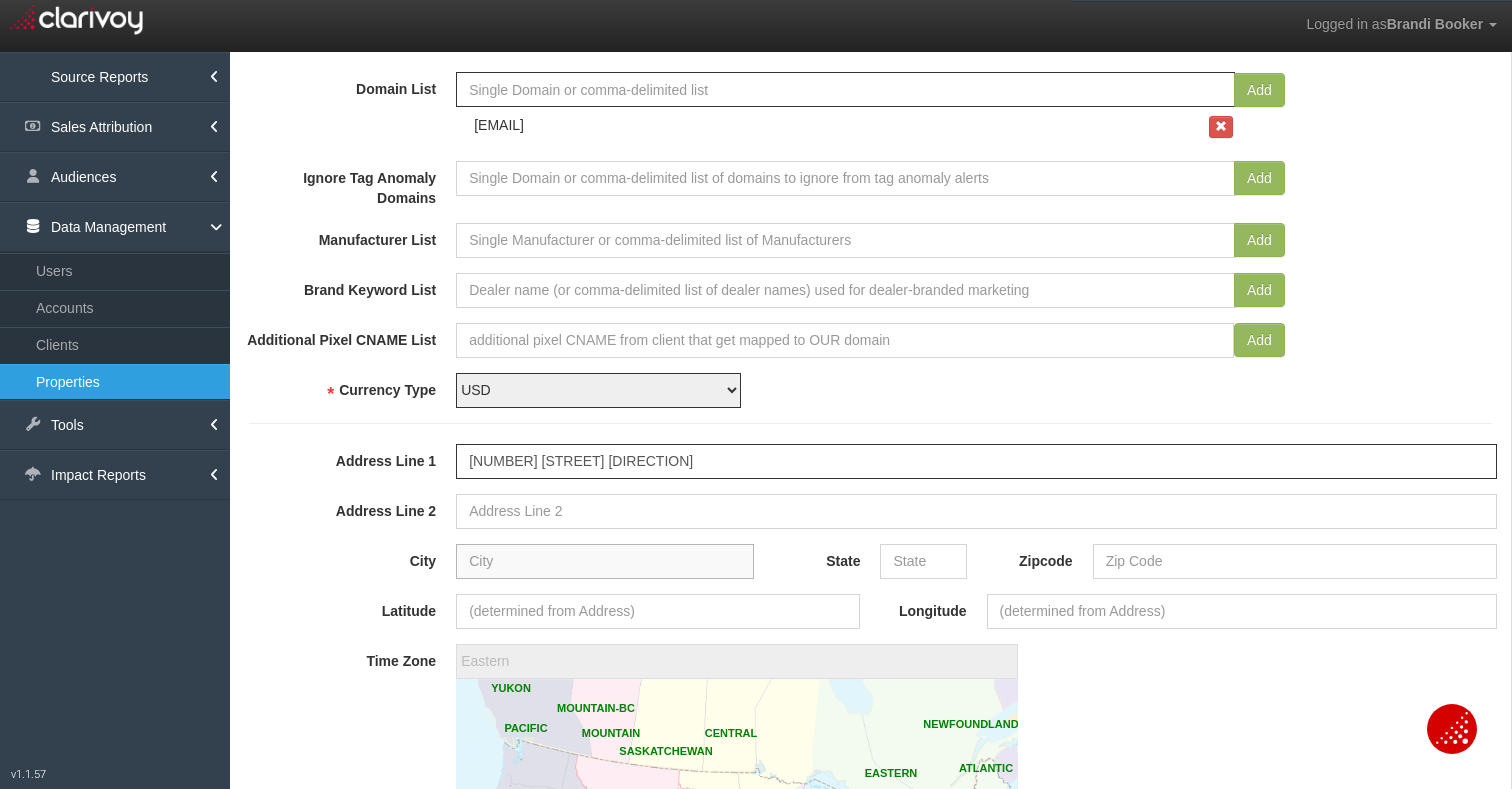 click on "City" at bounding box center [605, 561] 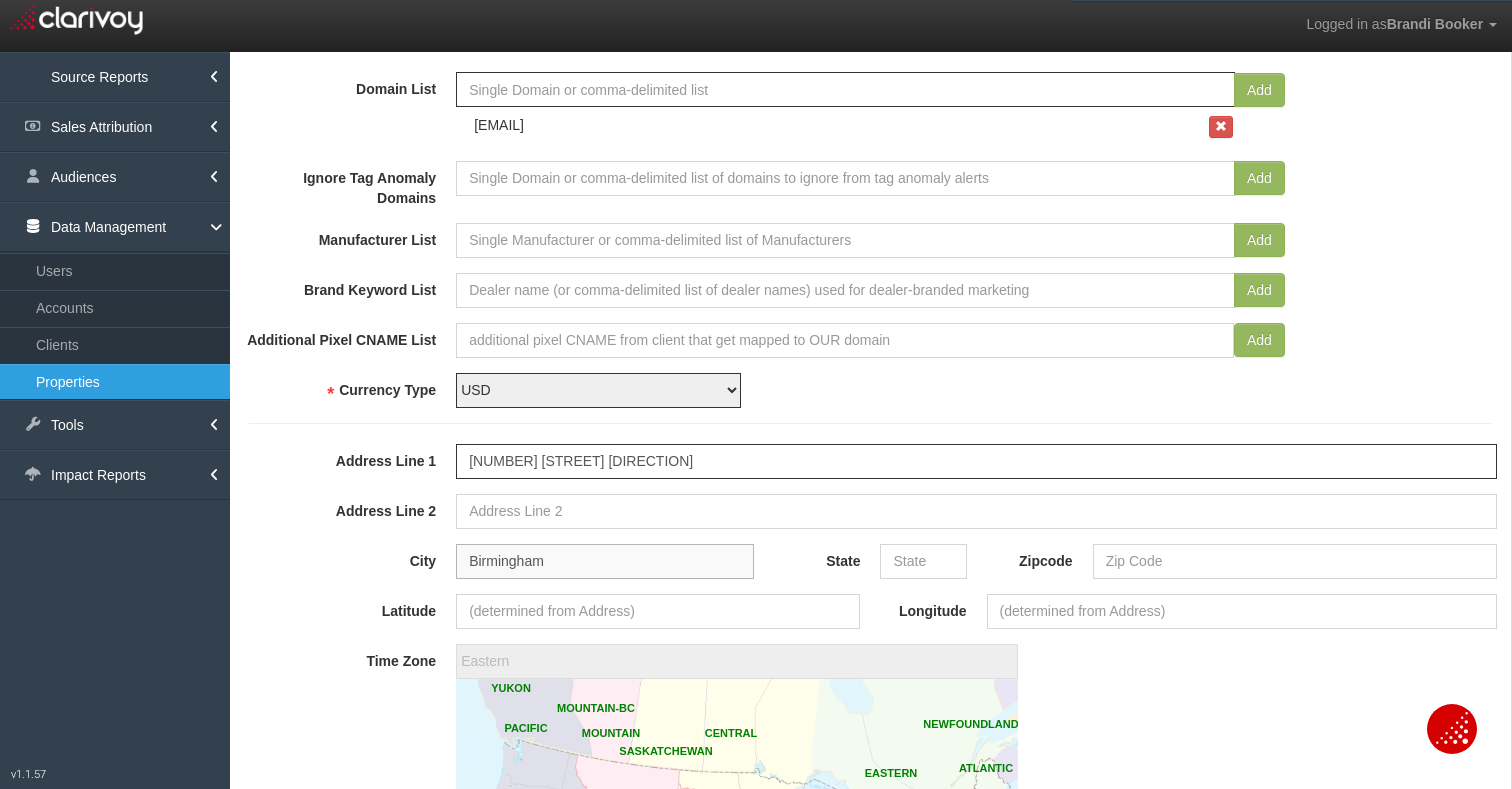 type on "Birmingham" 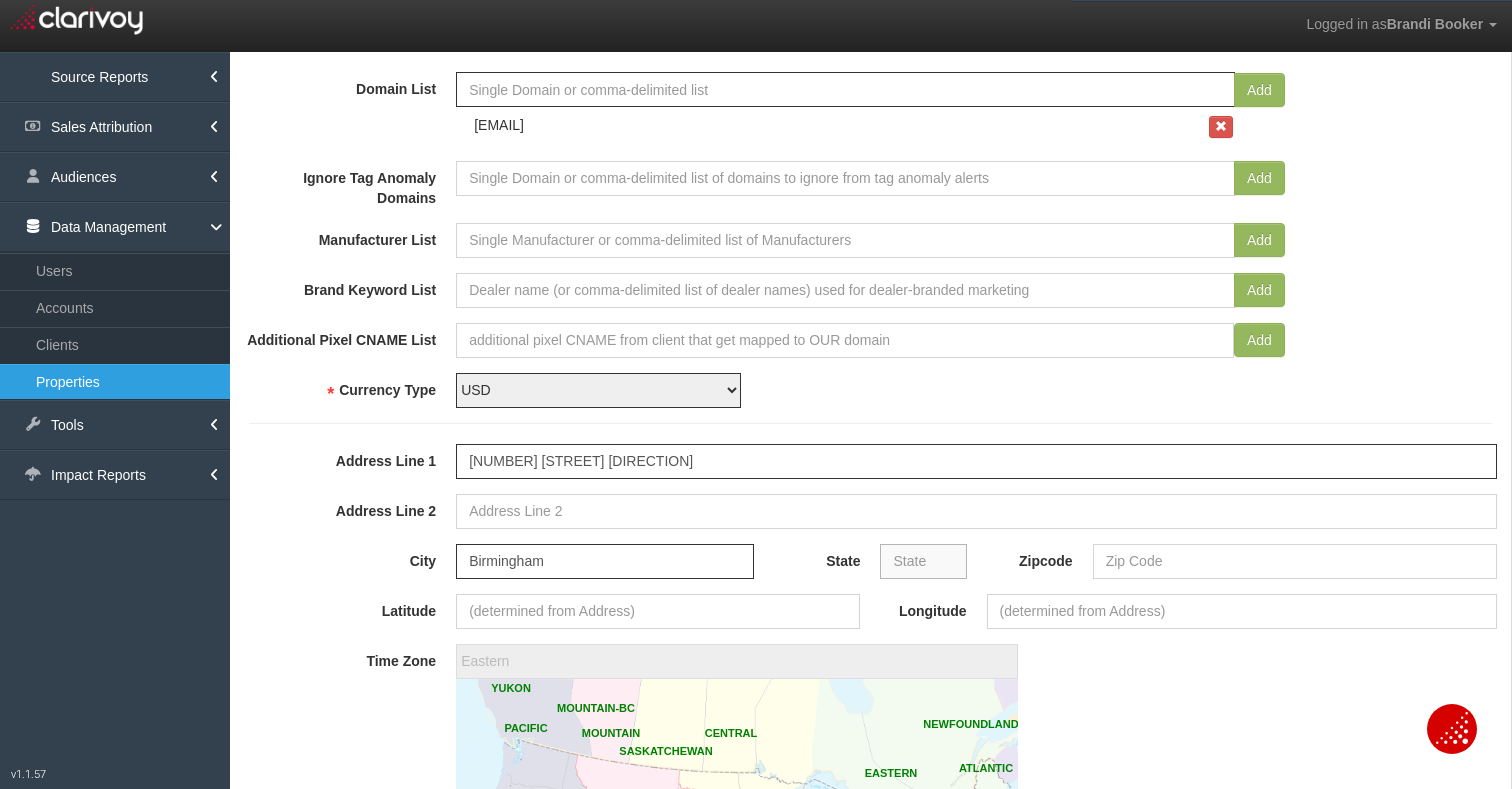 click on "State" at bounding box center (923, 561) 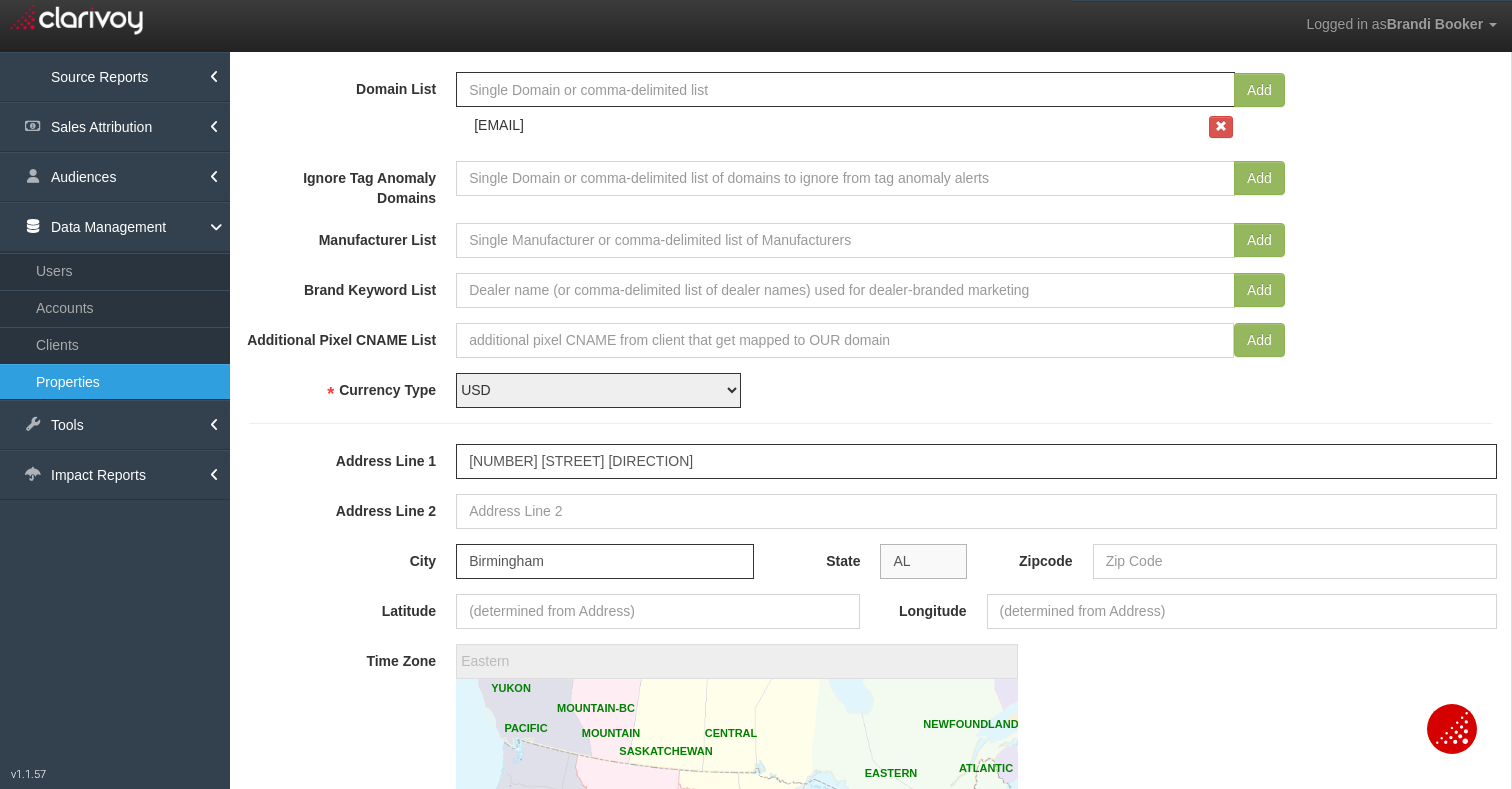 type on "AL" 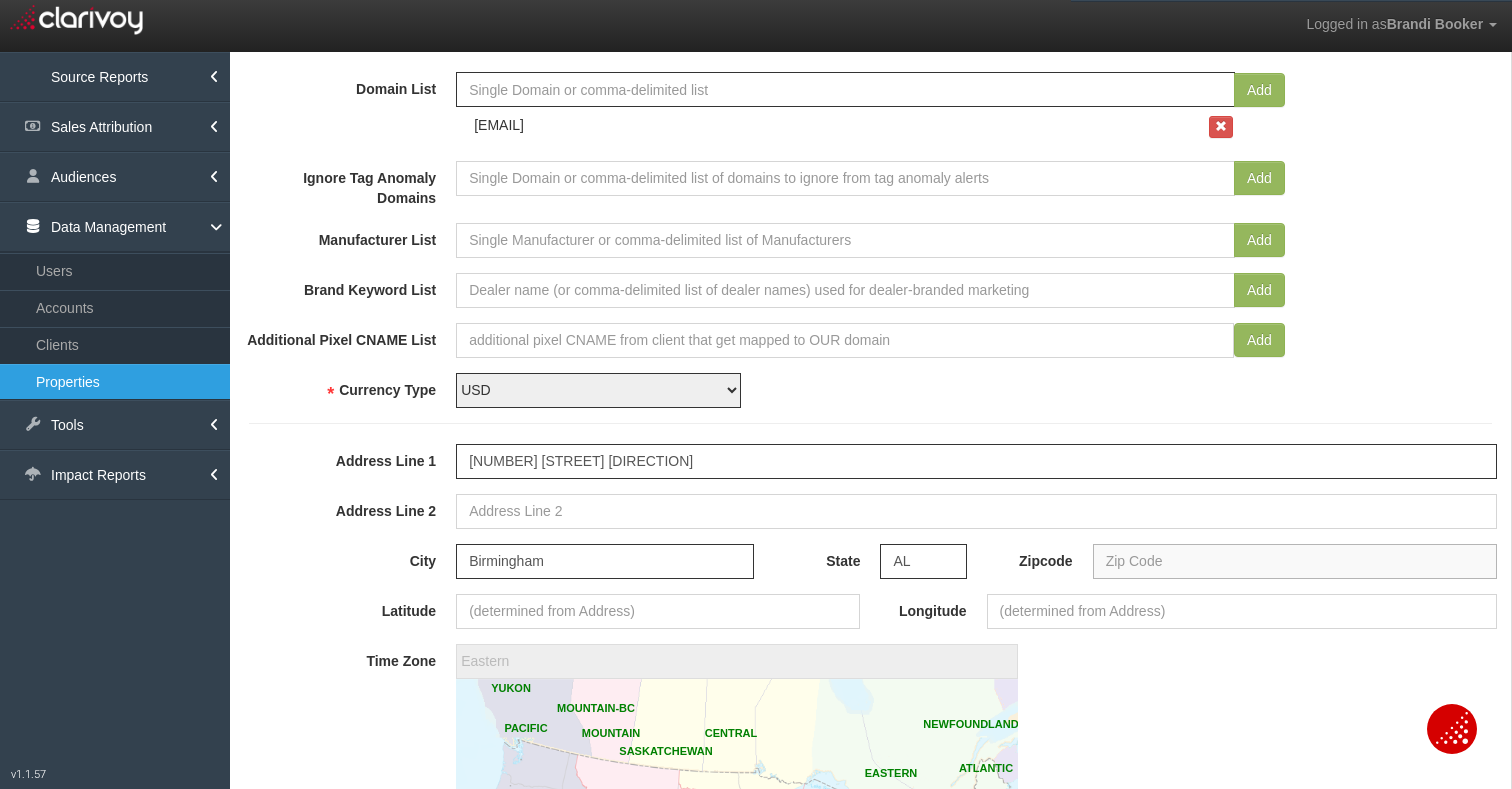 click on "Zipcode" at bounding box center [1295, 561] 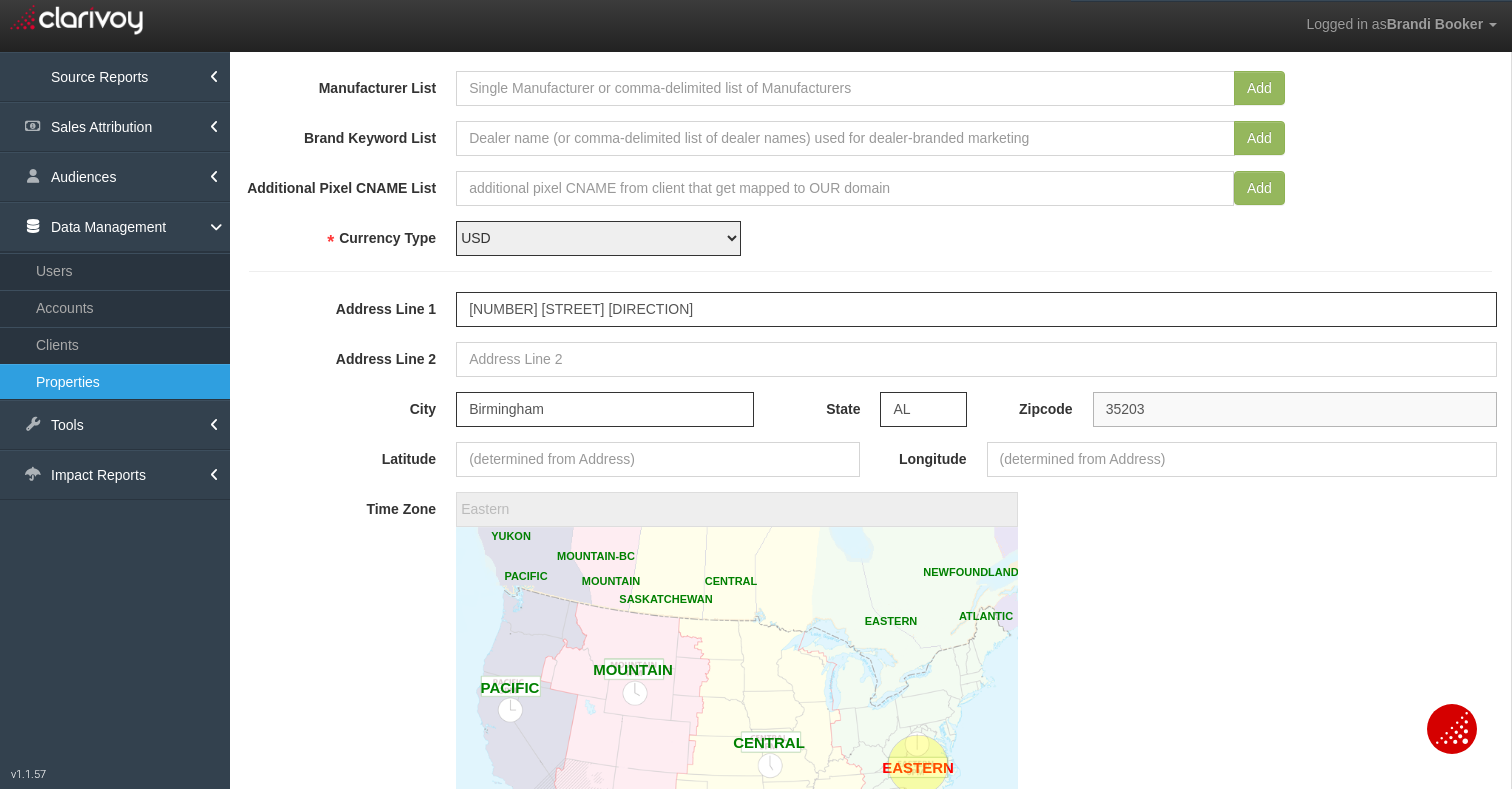 scroll, scrollTop: 739, scrollLeft: 0, axis: vertical 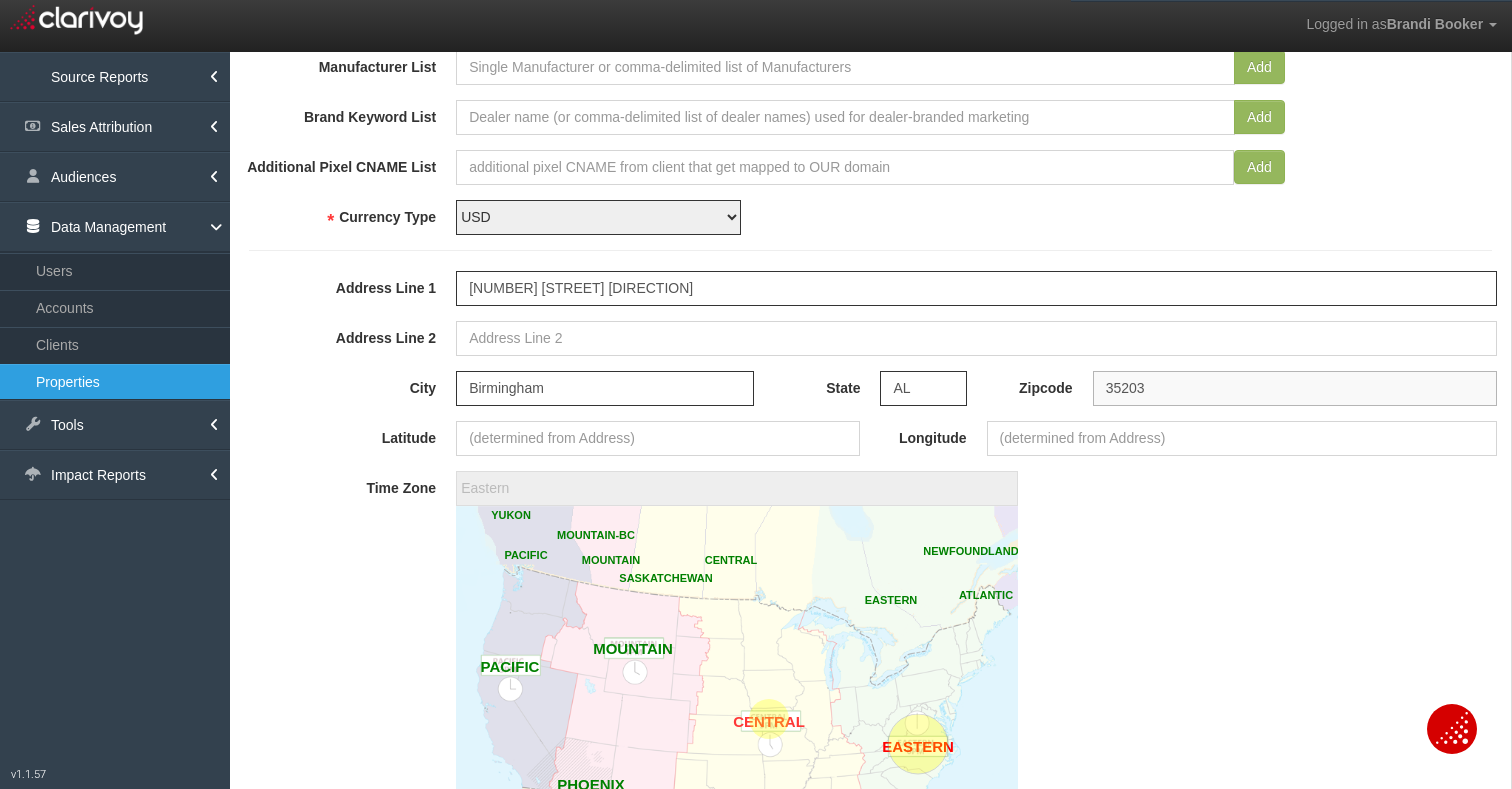 type on "35203" 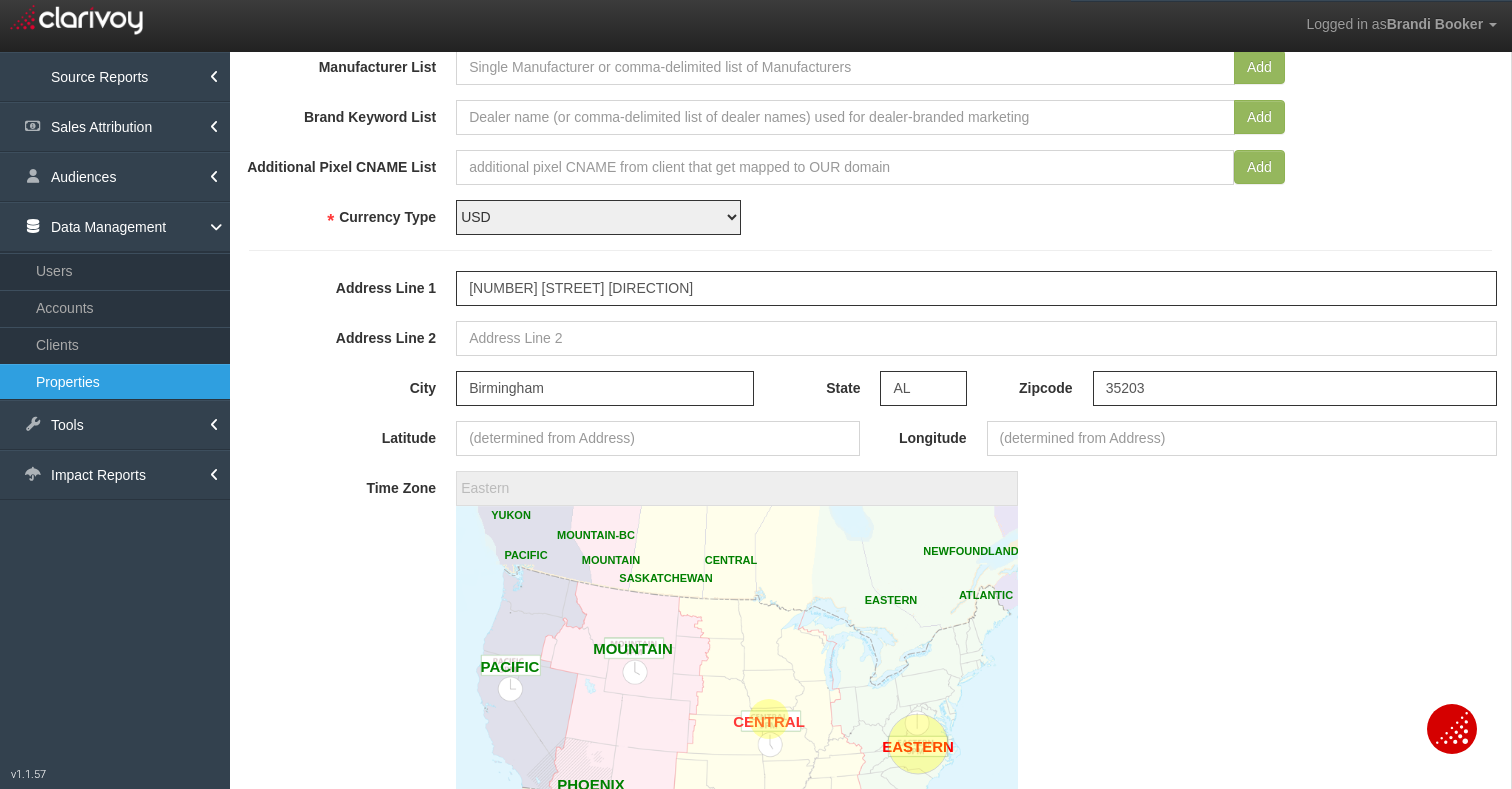 type on "33.5121781" 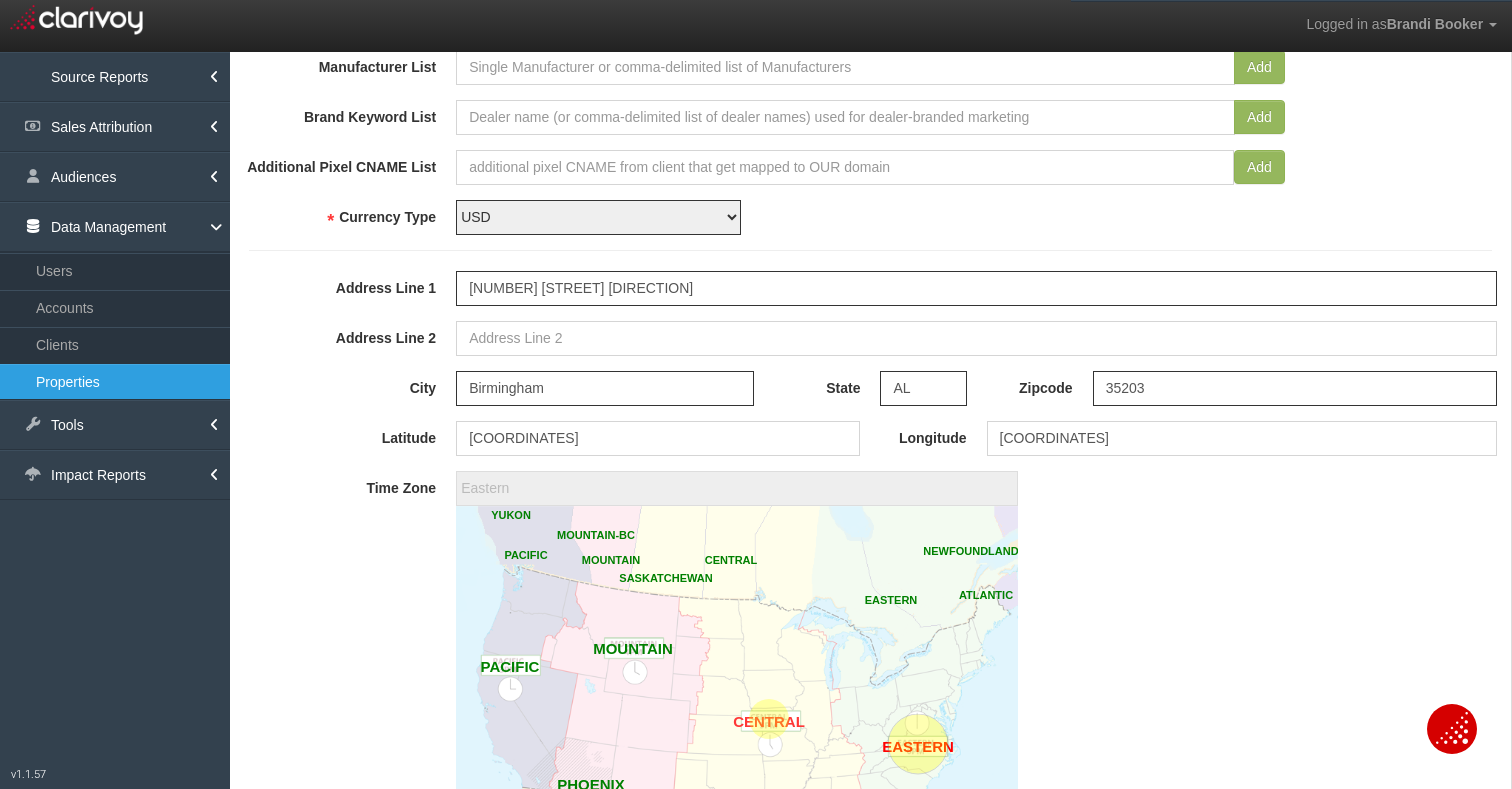 click 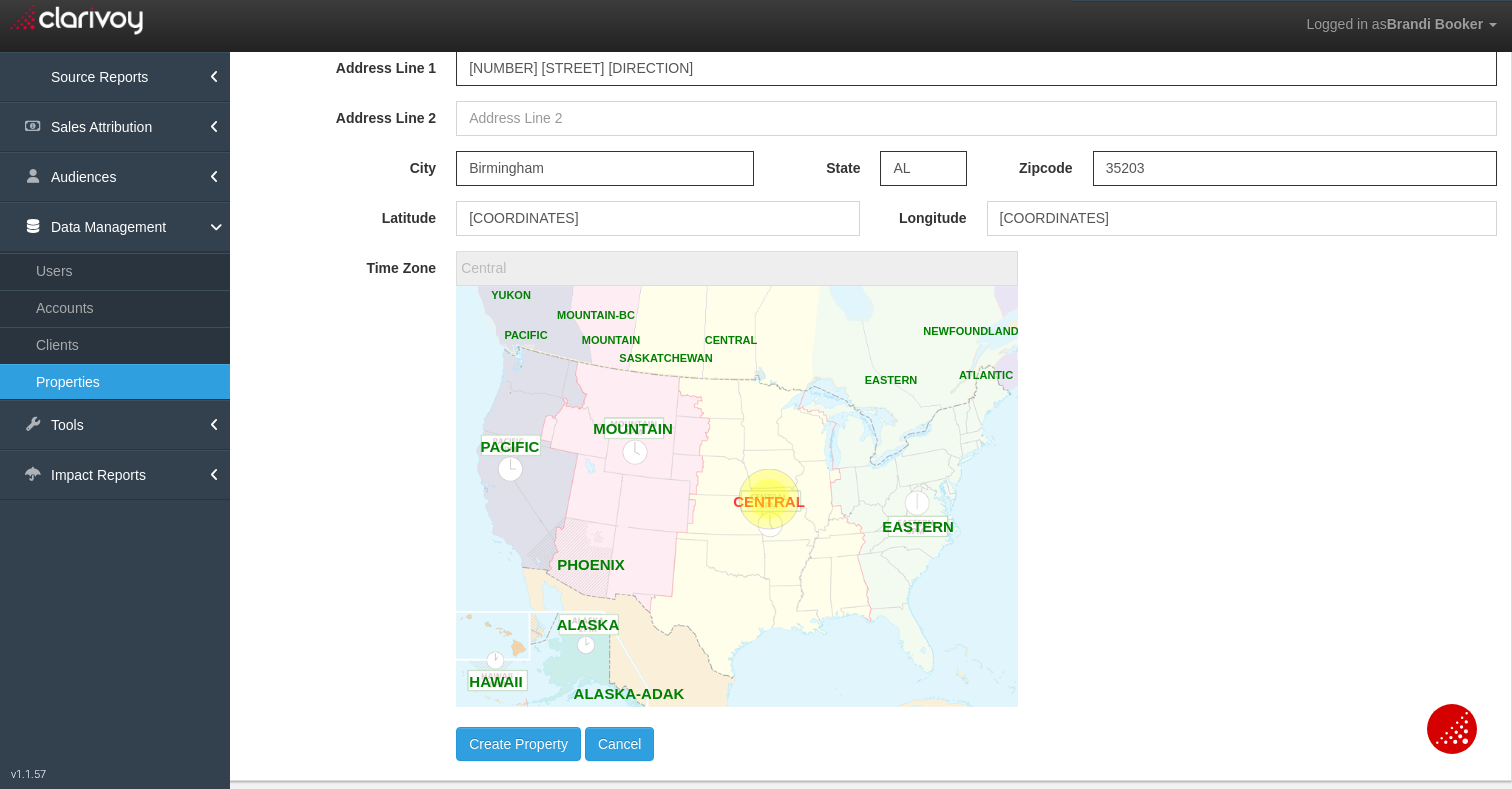scroll, scrollTop: 1047, scrollLeft: 0, axis: vertical 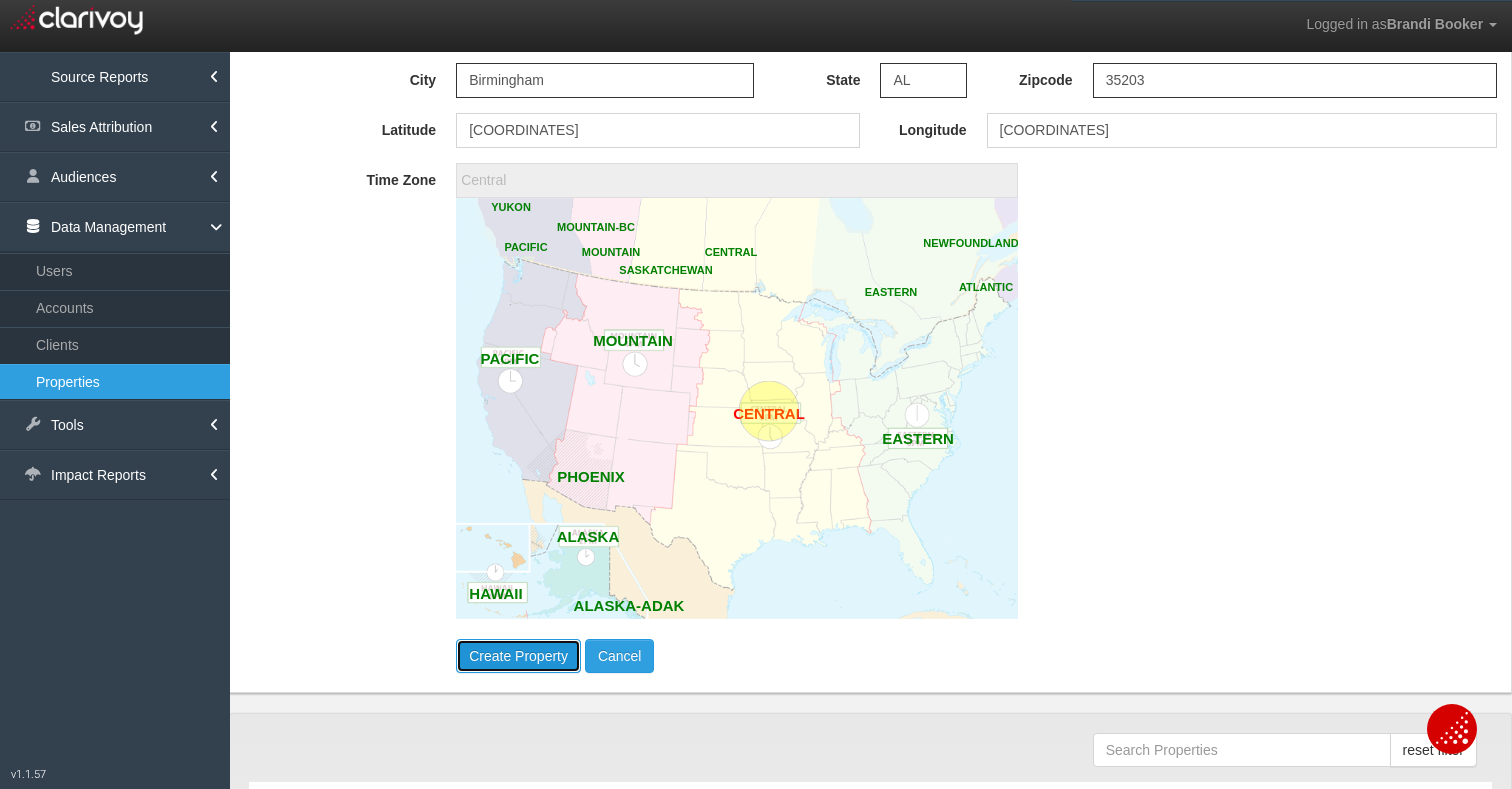 click on "Create Property" at bounding box center (518, 656) 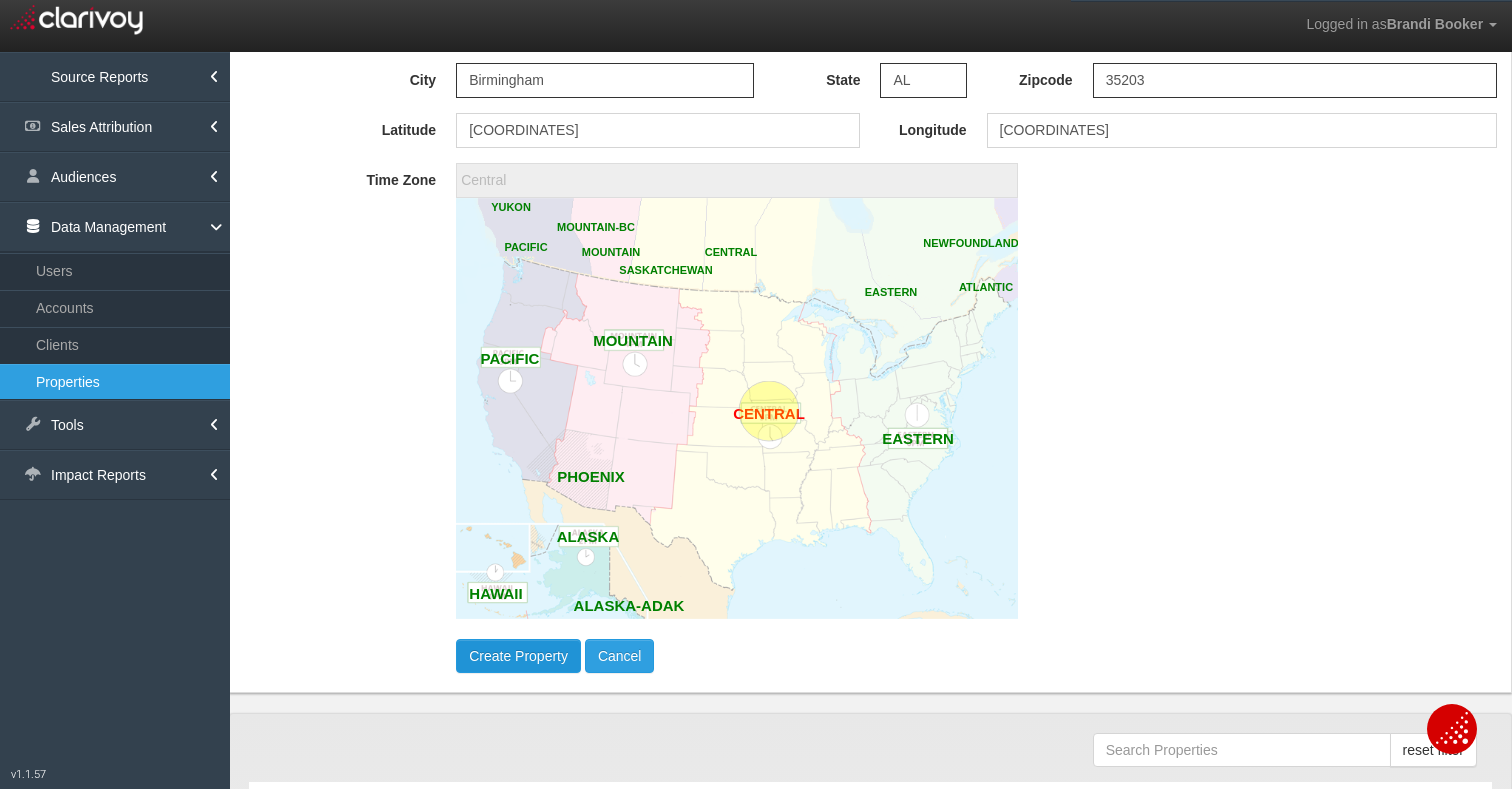 type 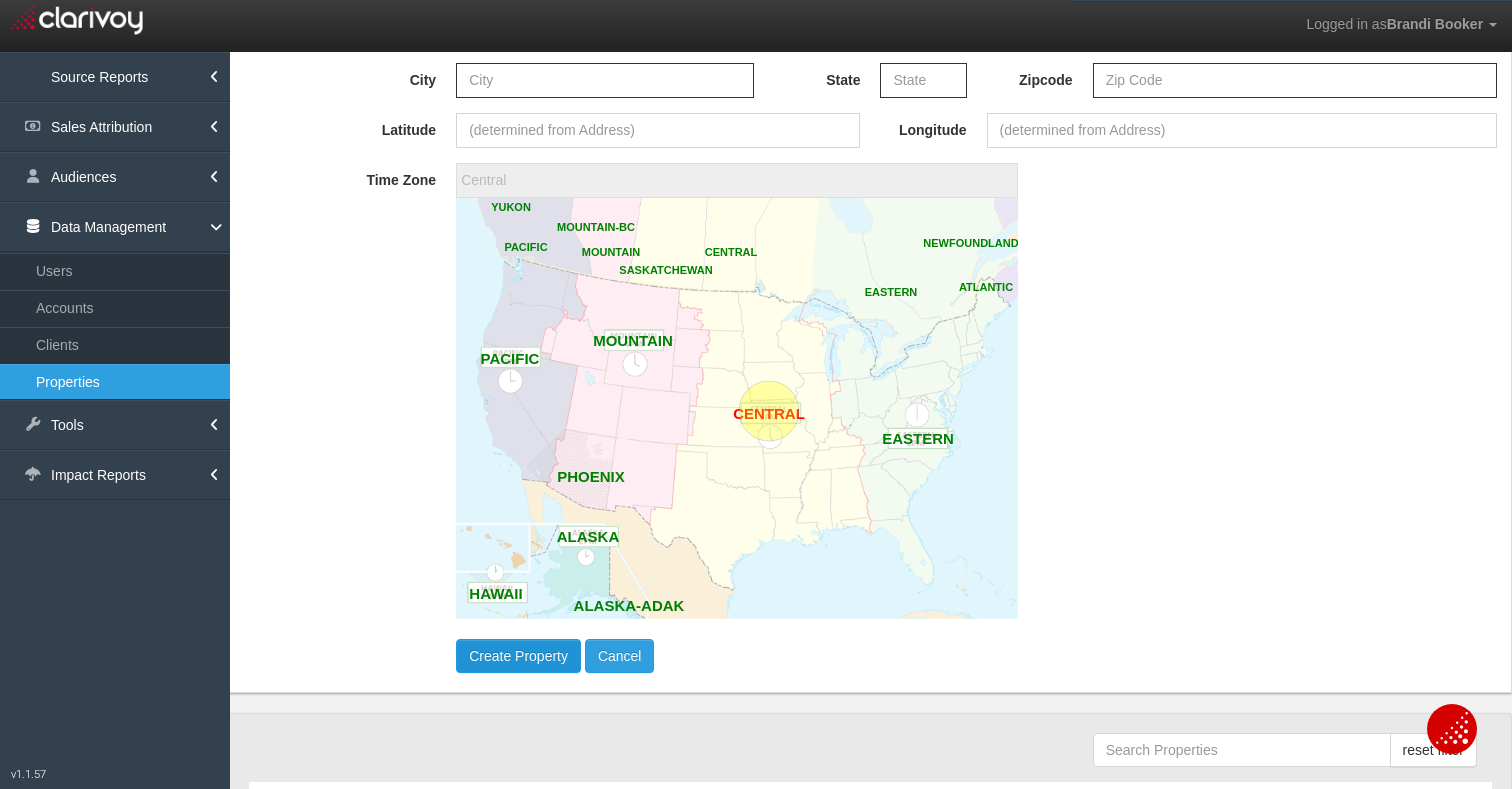 select on "?" 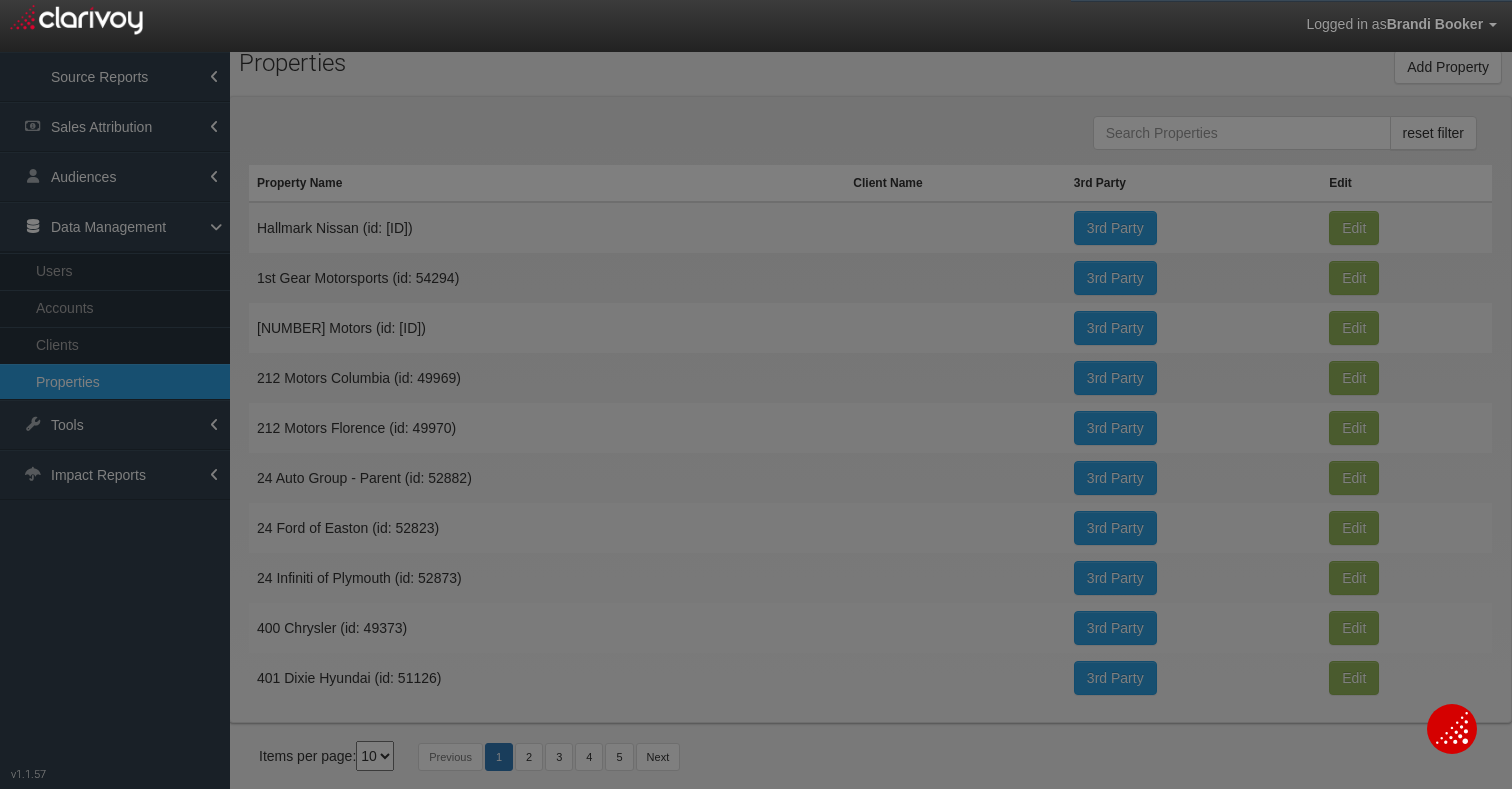 scroll, scrollTop: 0, scrollLeft: 0, axis: both 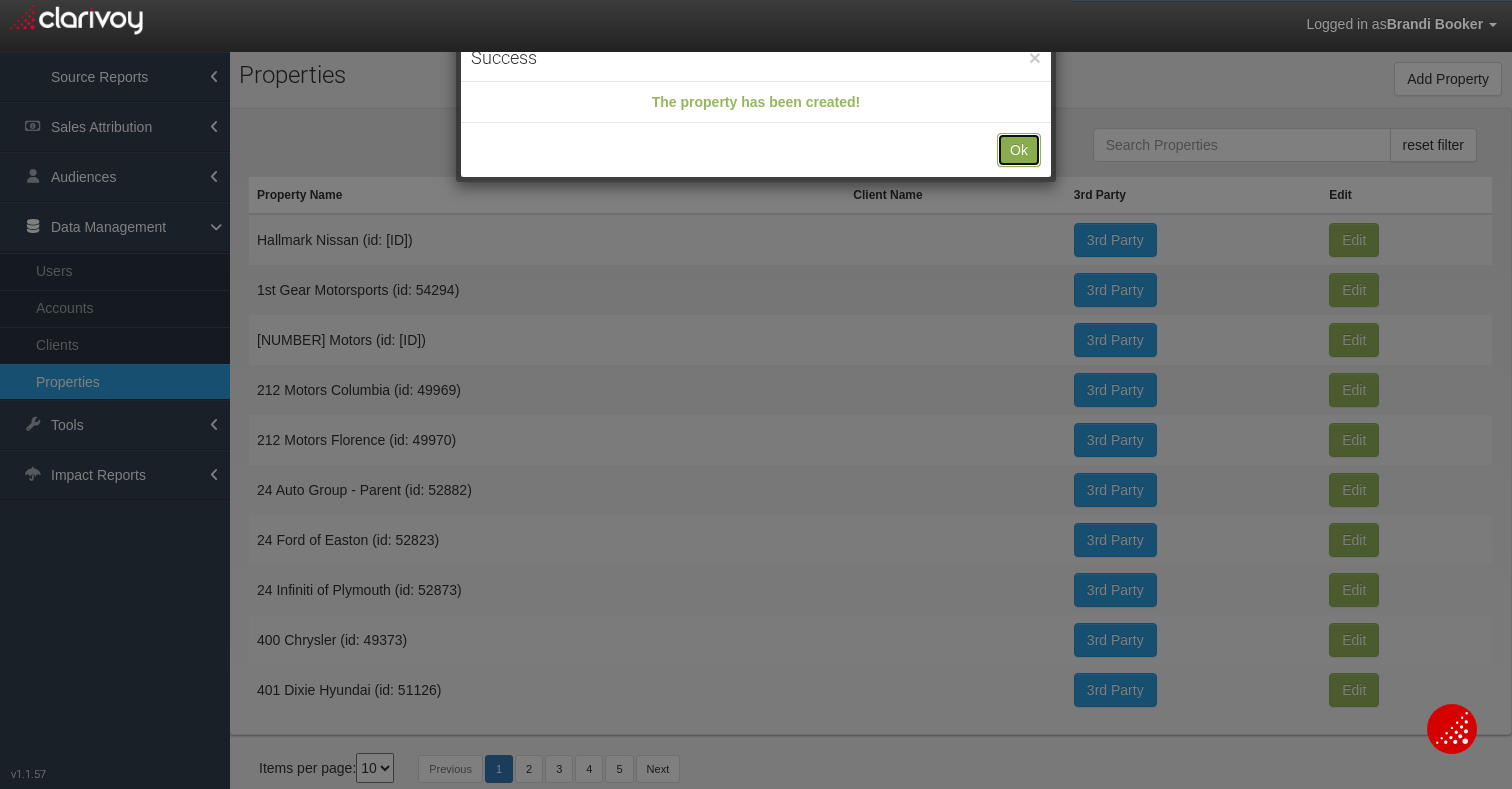 click on "Ok" at bounding box center (1019, 150) 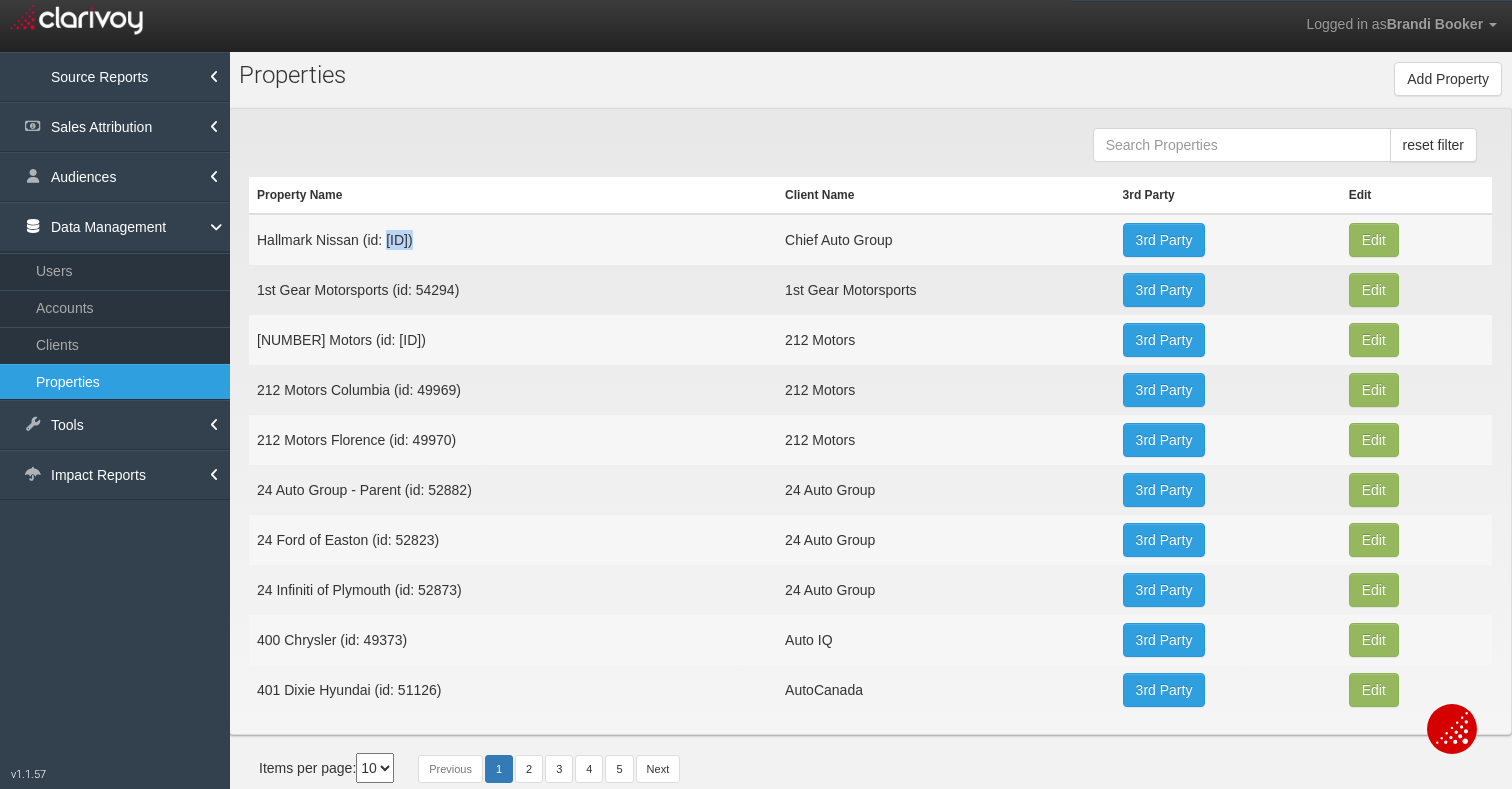 drag, startPoint x: 424, startPoint y: 245, endPoint x: 388, endPoint y: 244, distance: 36.013885 